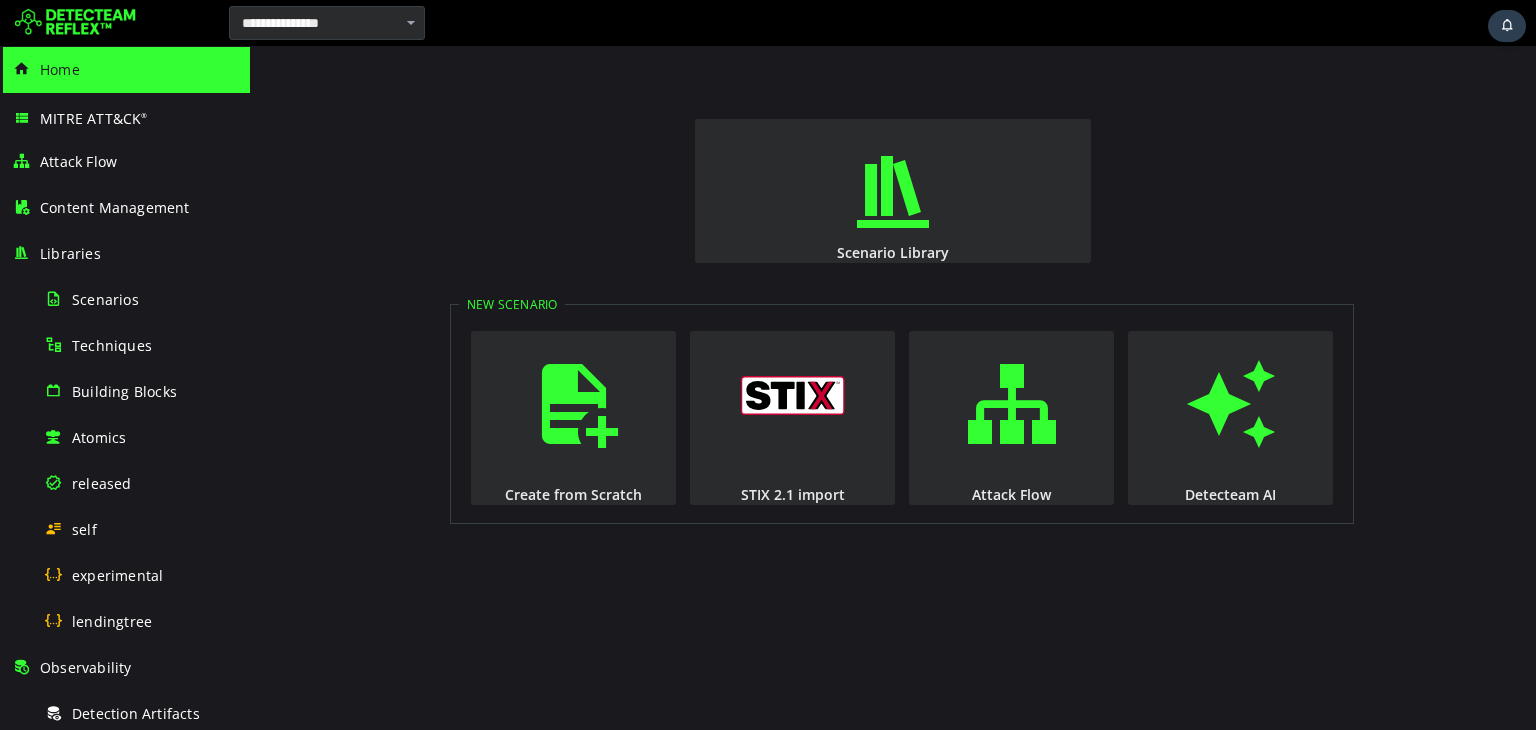scroll, scrollTop: 0, scrollLeft: 0, axis: both 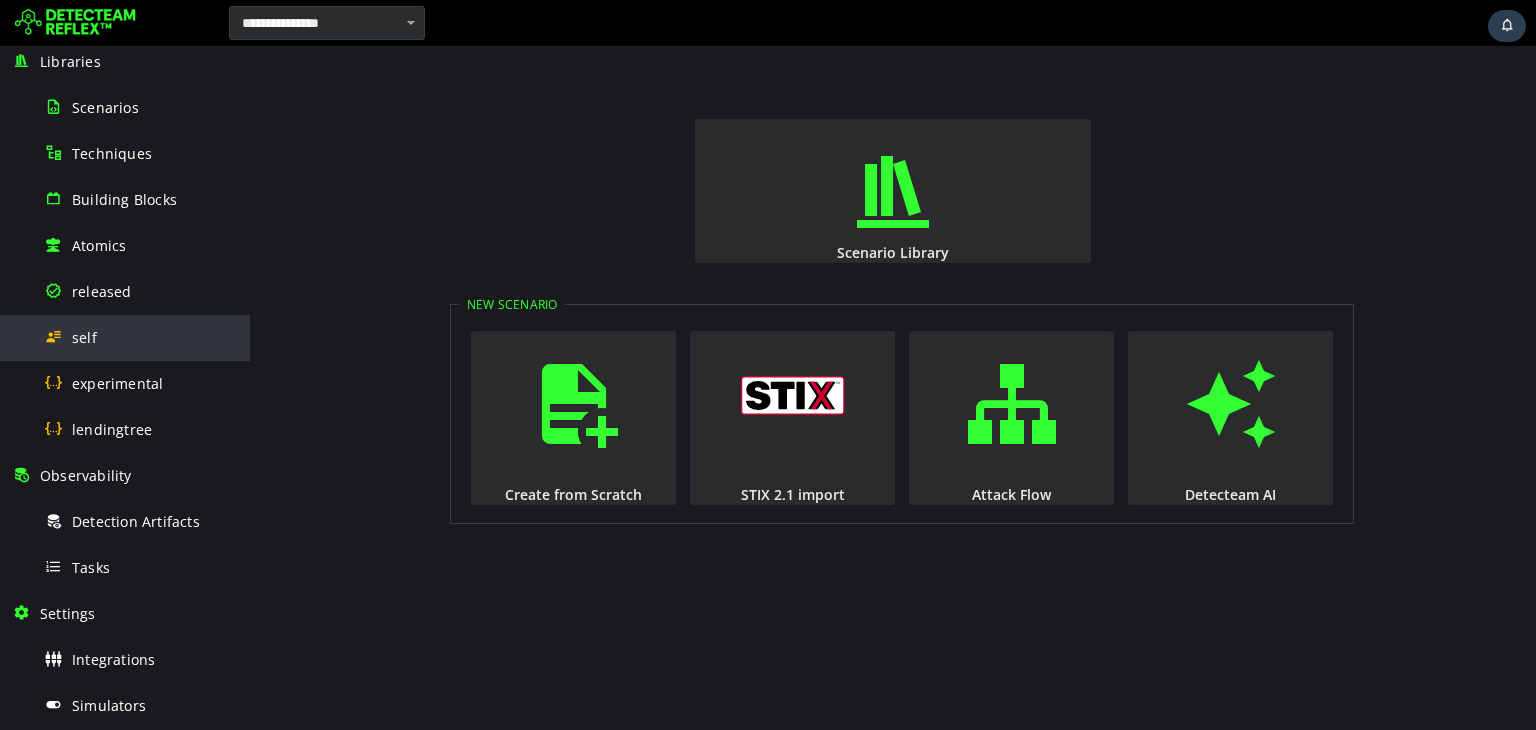 click on "self" at bounding box center [141, 337] 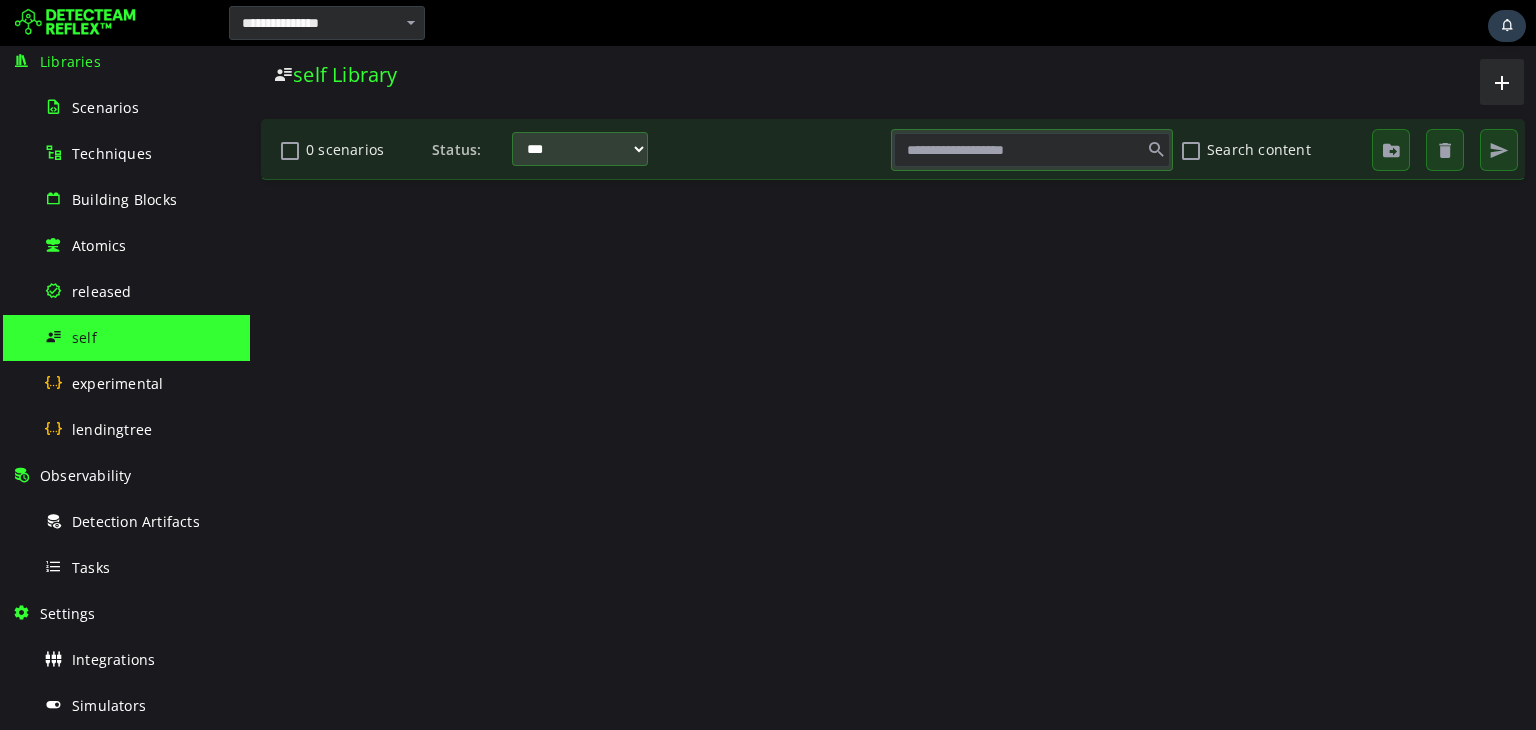 scroll, scrollTop: 0, scrollLeft: 0, axis: both 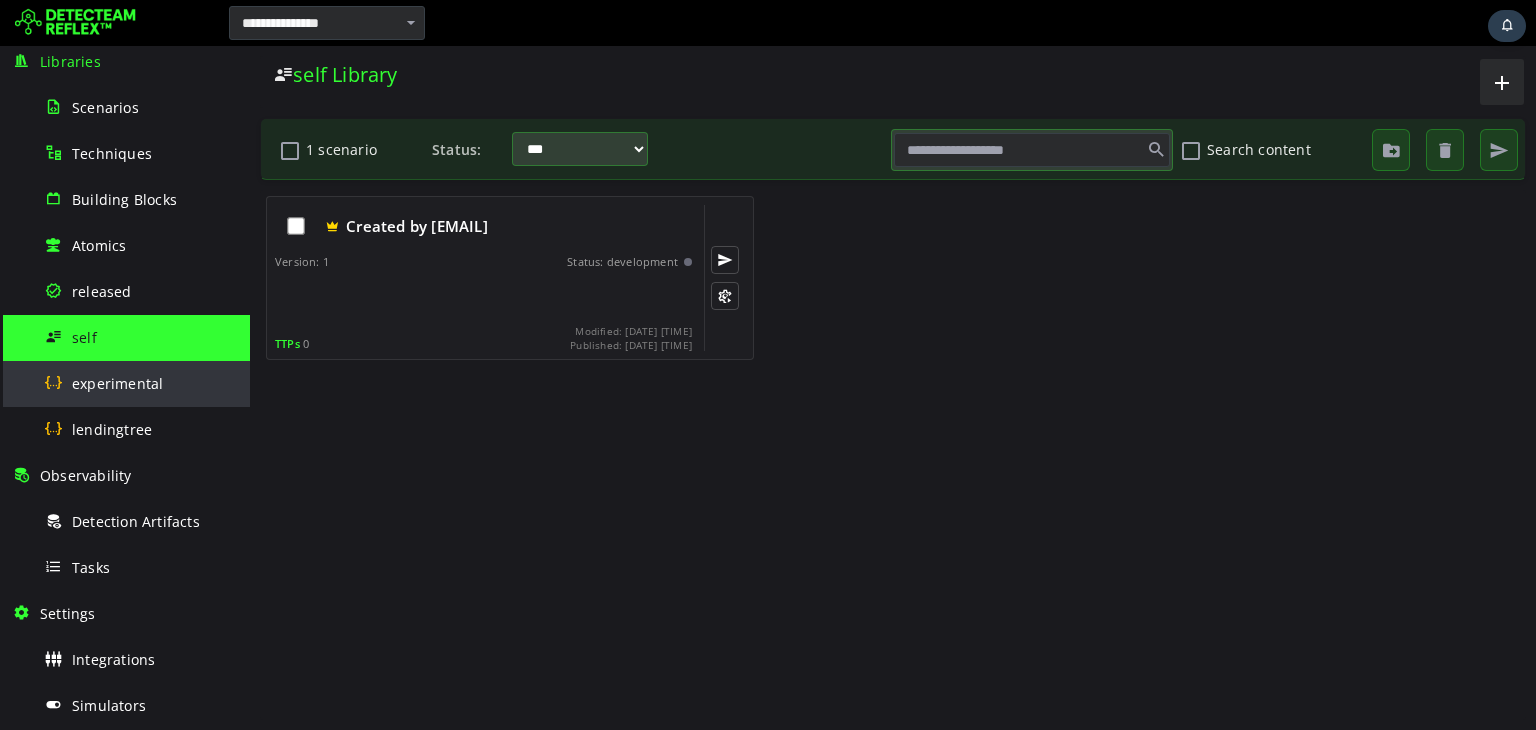 click on "experimental" at bounding box center (141, 383) 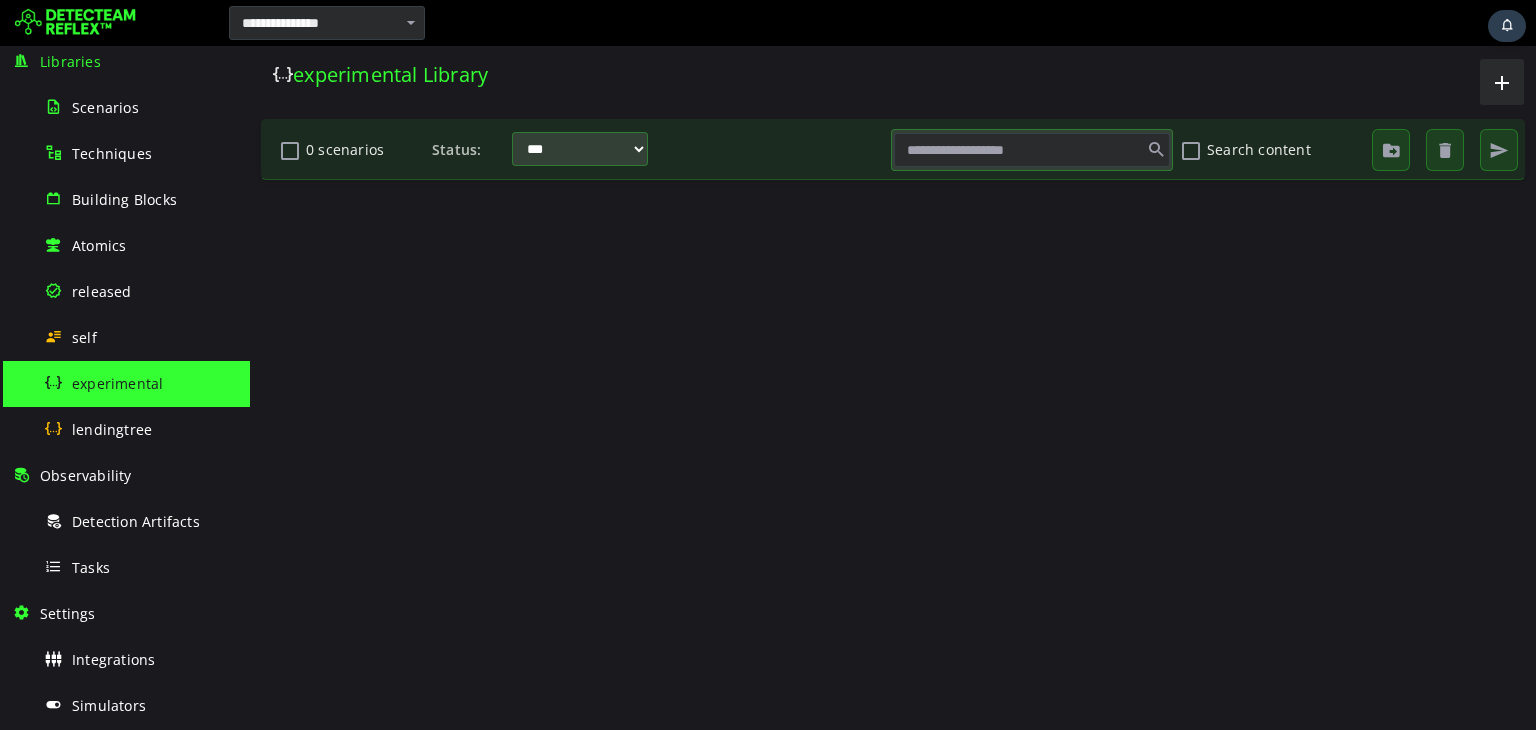 scroll, scrollTop: 0, scrollLeft: 0, axis: both 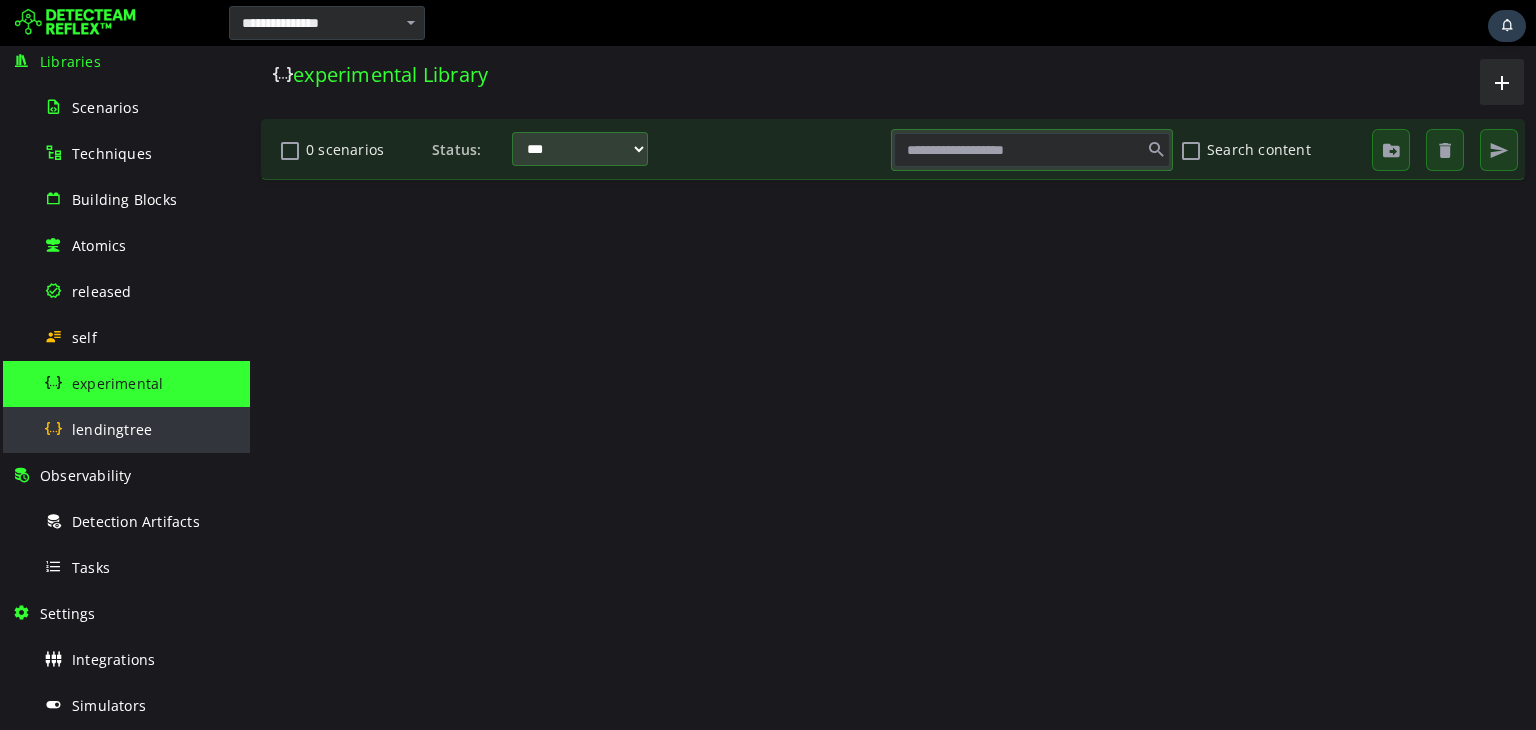 click on "lendingtree" at bounding box center (112, 429) 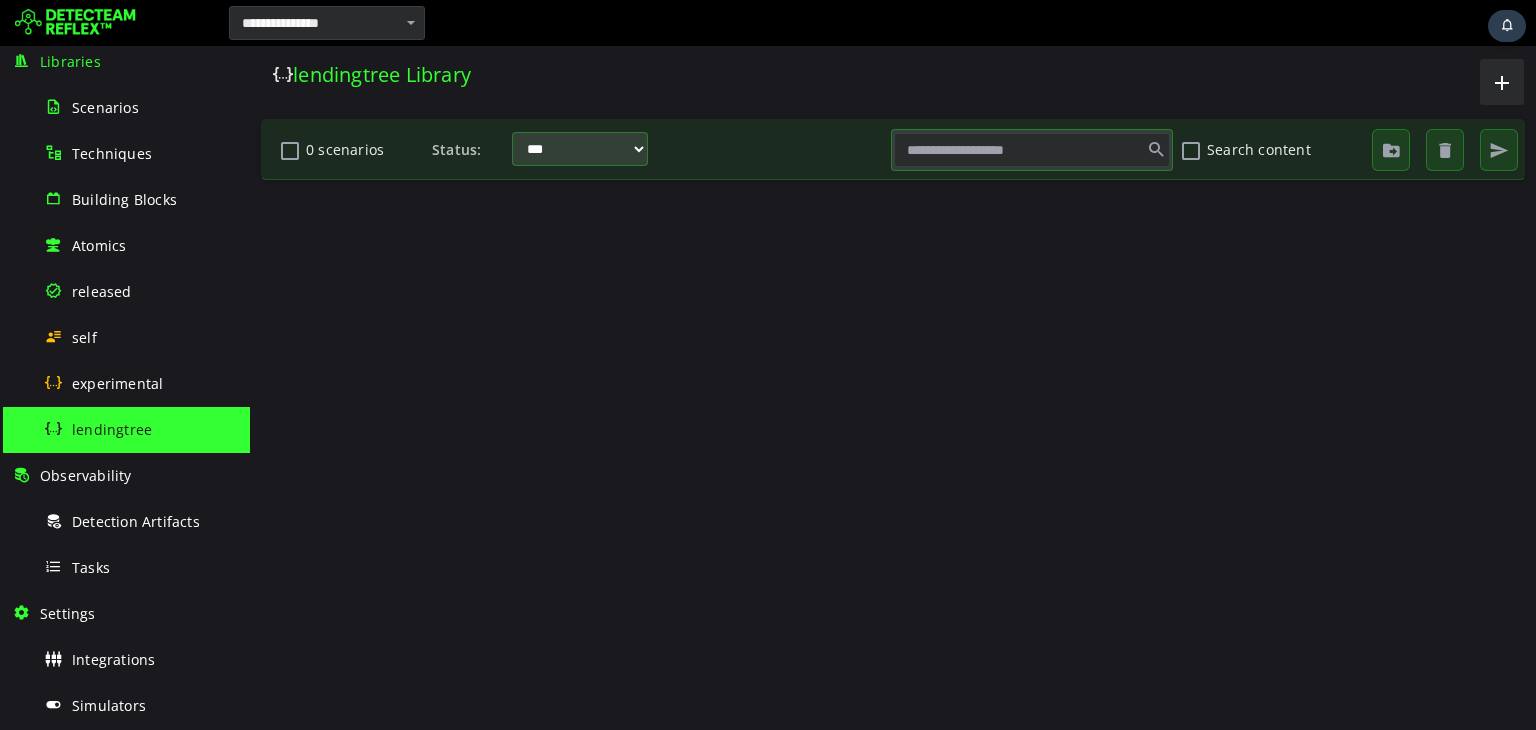 scroll, scrollTop: 0, scrollLeft: 0, axis: both 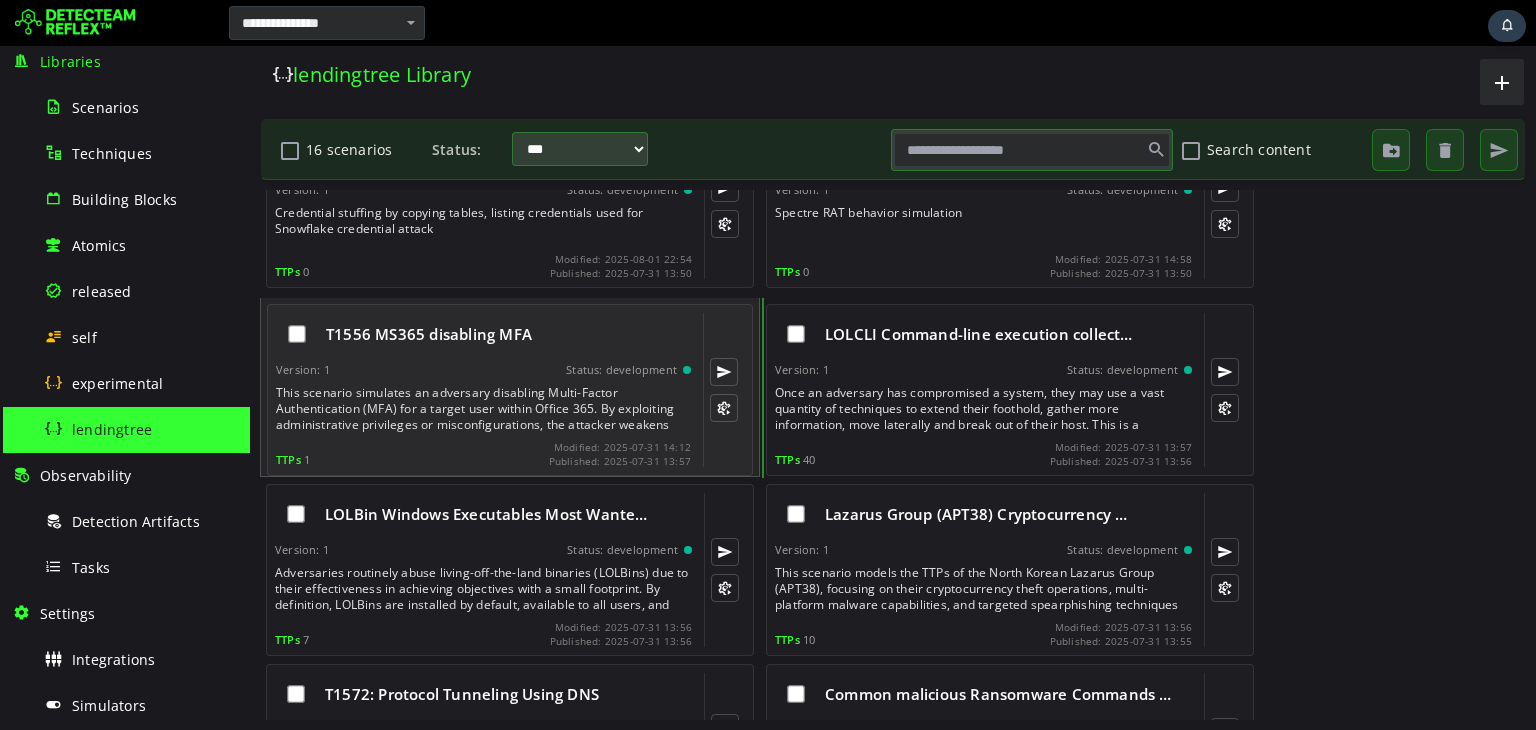 click on "T1556 MS365 disabling MFA" at bounding box center [508, 334] 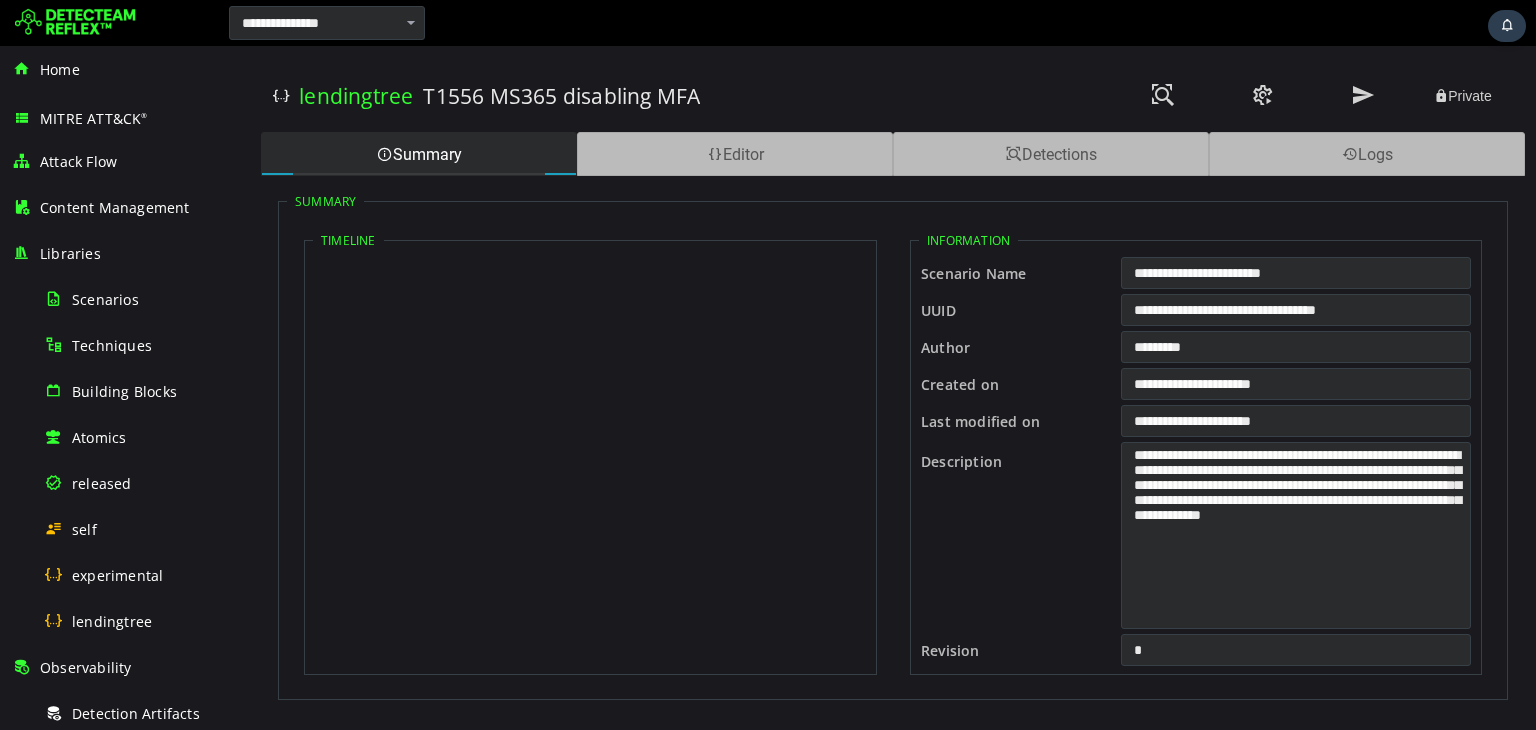 scroll, scrollTop: 0, scrollLeft: 0, axis: both 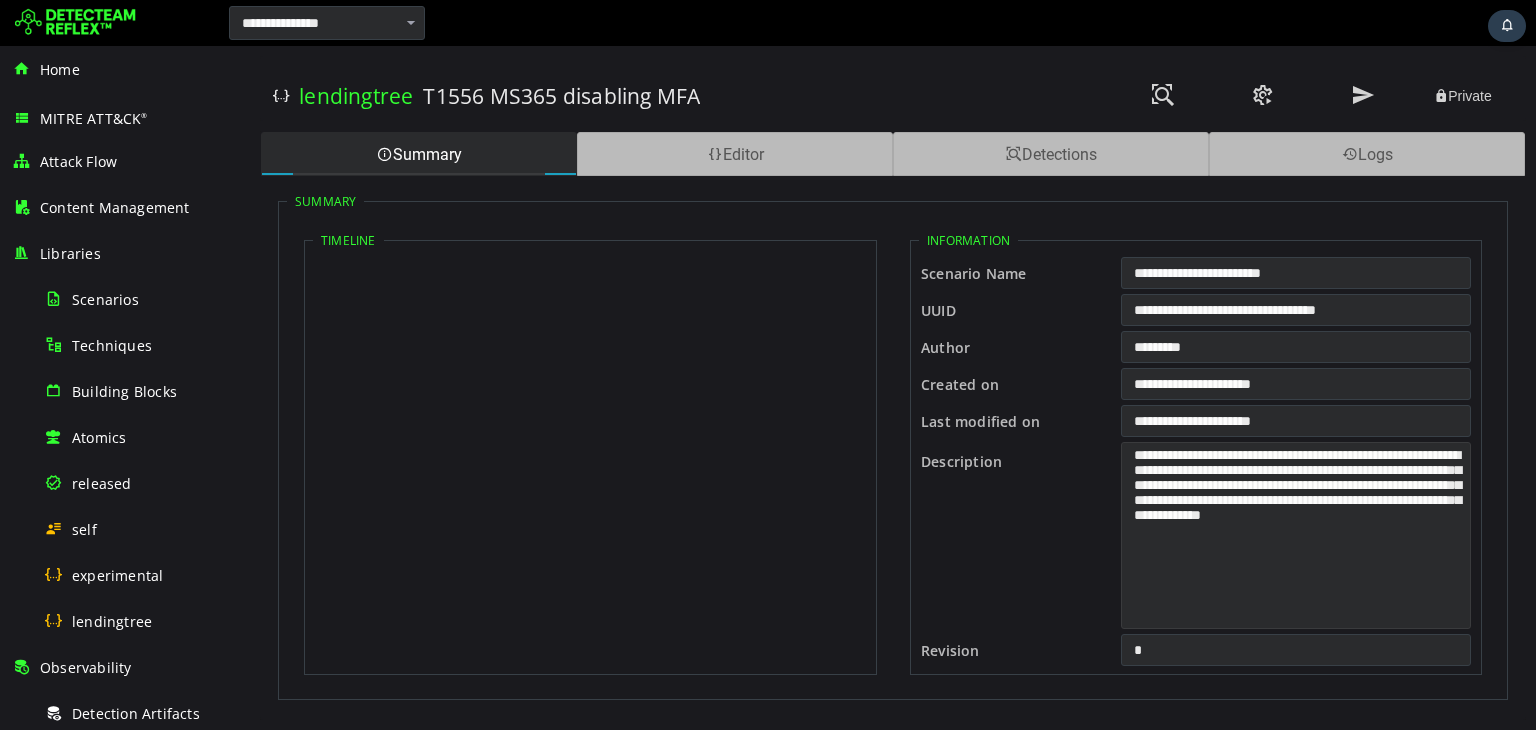 drag, startPoint x: 1131, startPoint y: 454, endPoint x: 1412, endPoint y: 556, distance: 298.9398 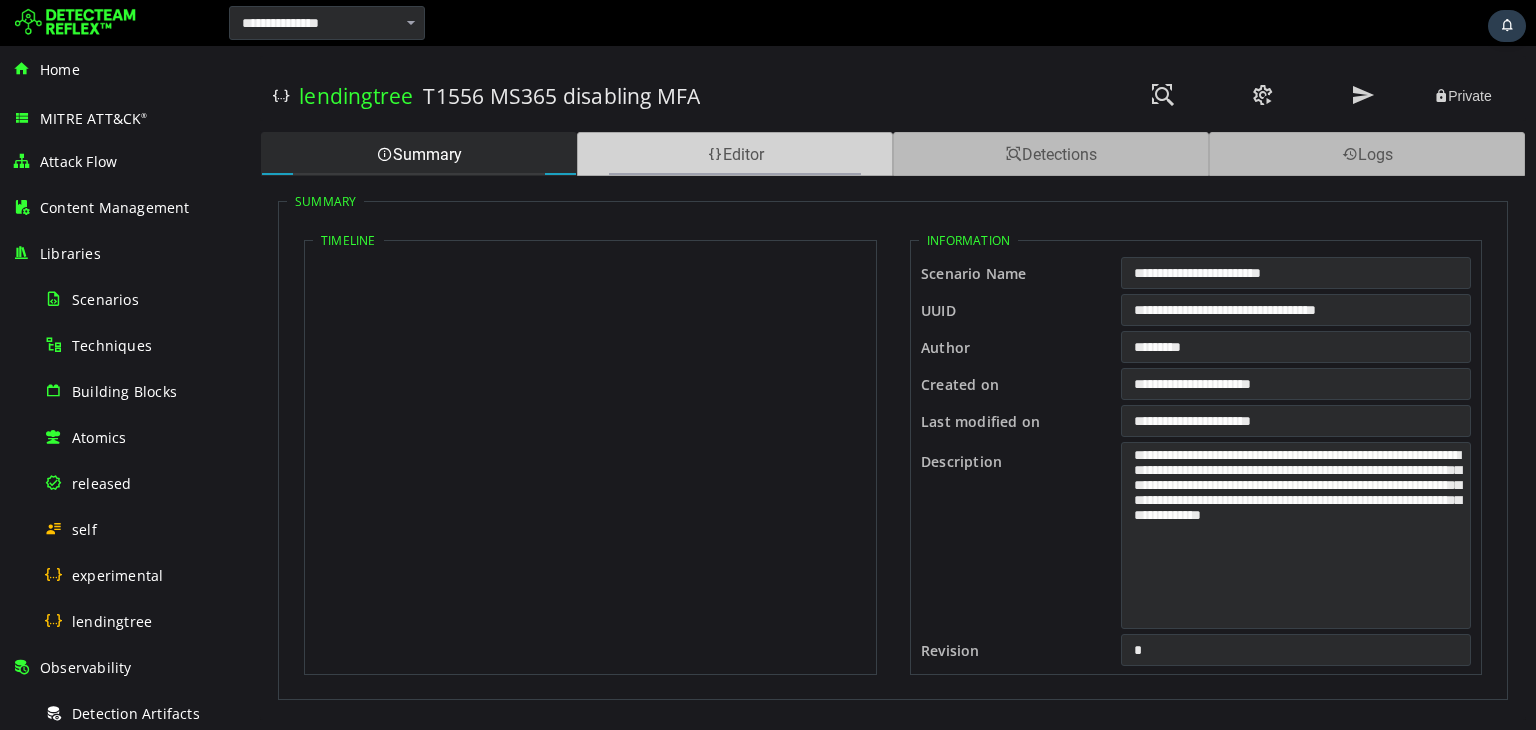 click on "Editor" at bounding box center (735, 154) 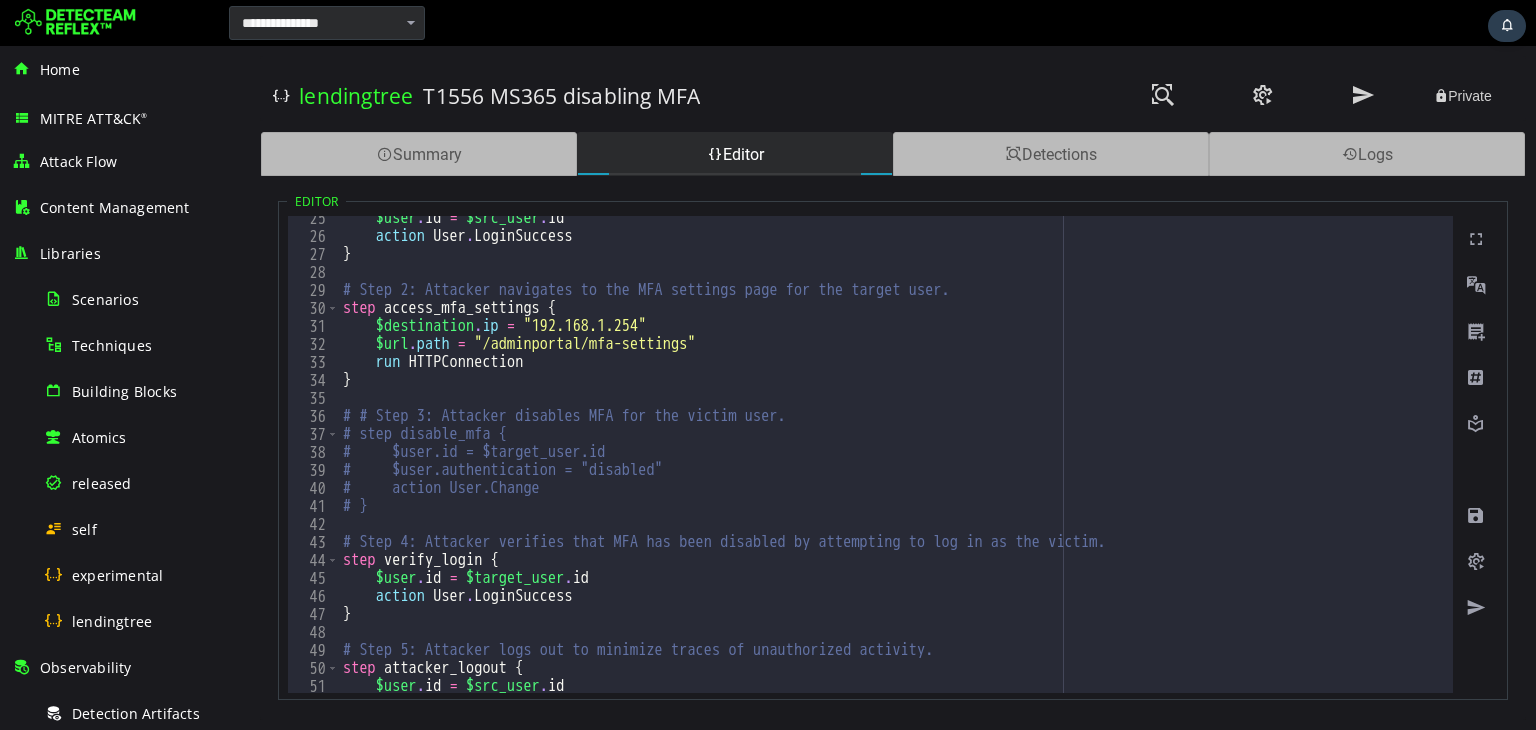 scroll, scrollTop: 509, scrollLeft: 0, axis: vertical 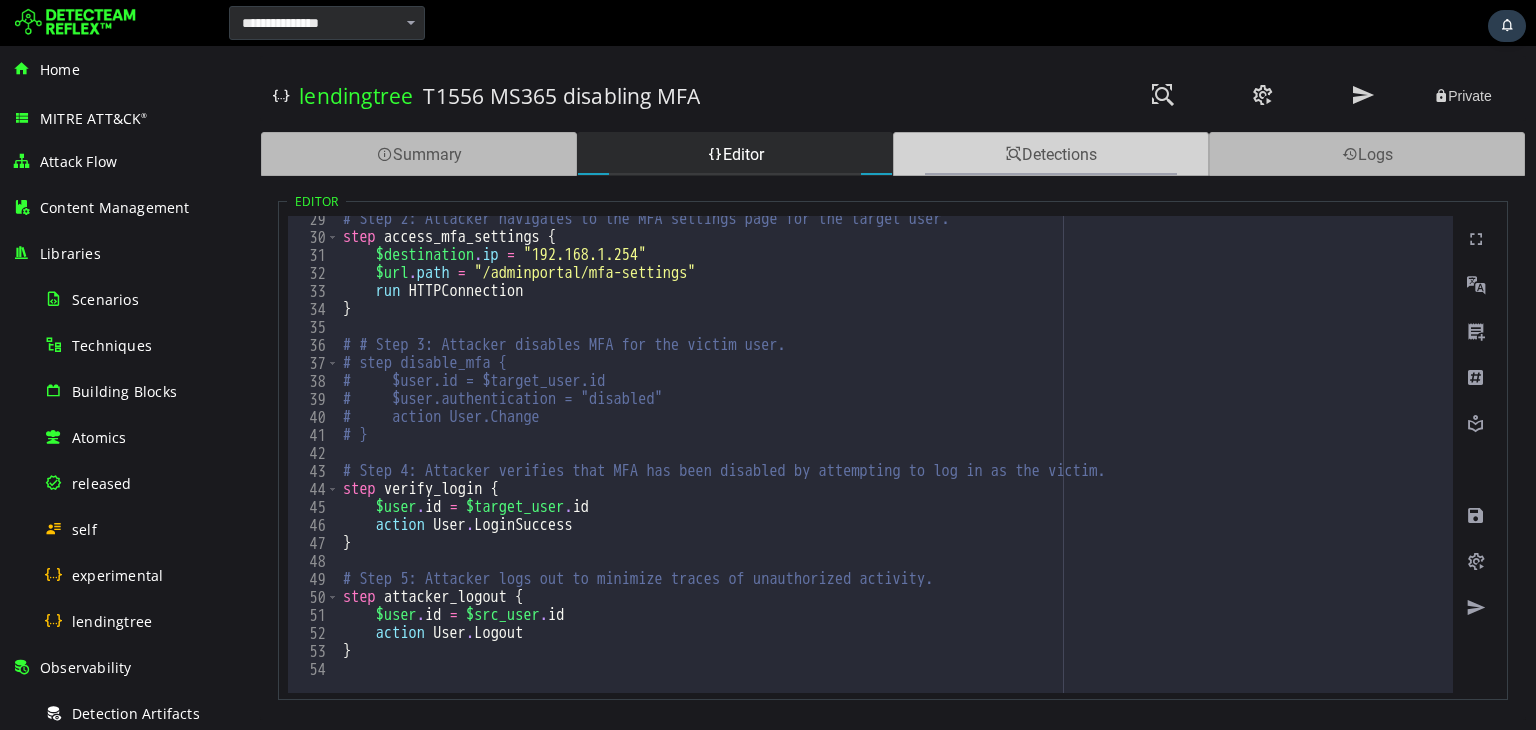 click on "Detections" at bounding box center [1051, 154] 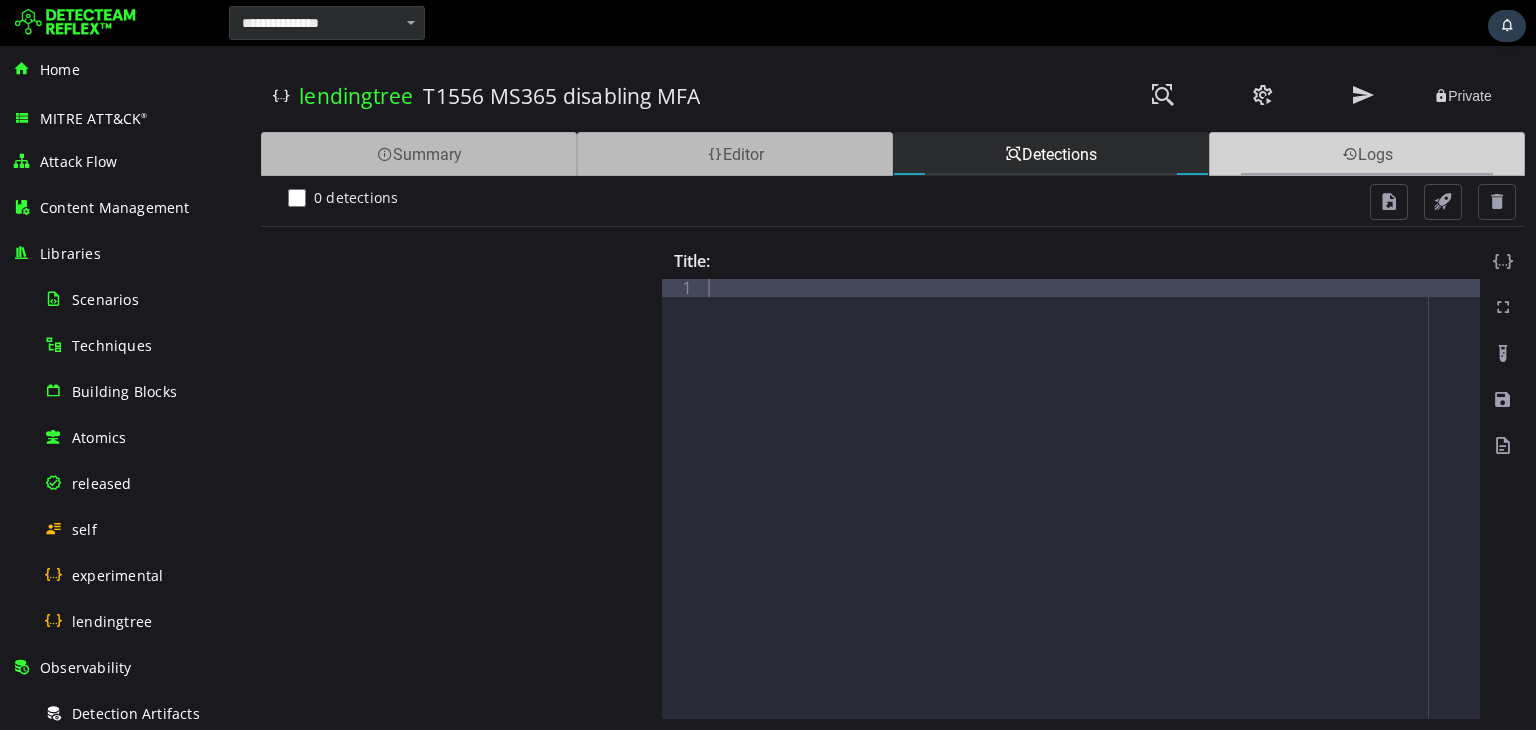 click at bounding box center (1350, 154) 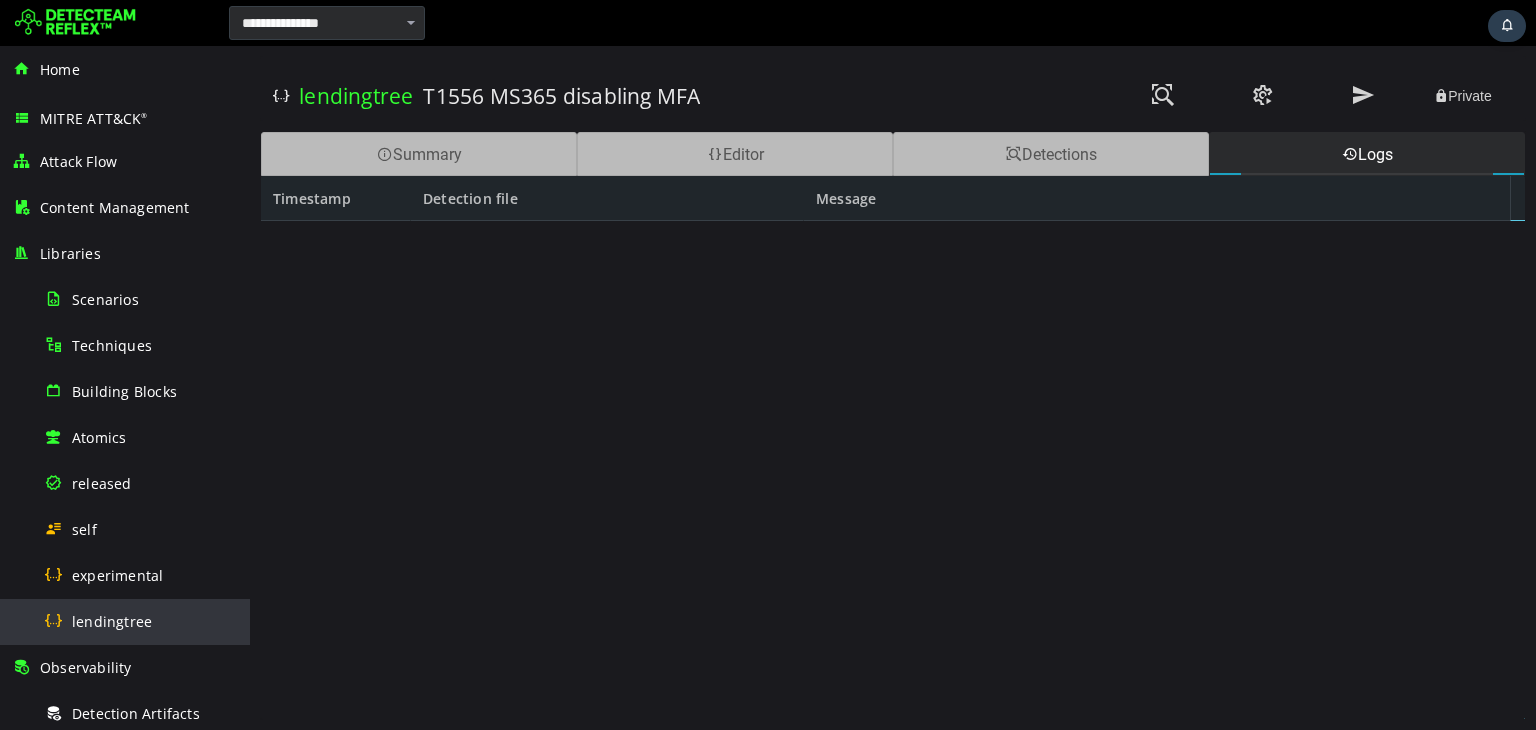 click on "lendingtree" at bounding box center [112, 621] 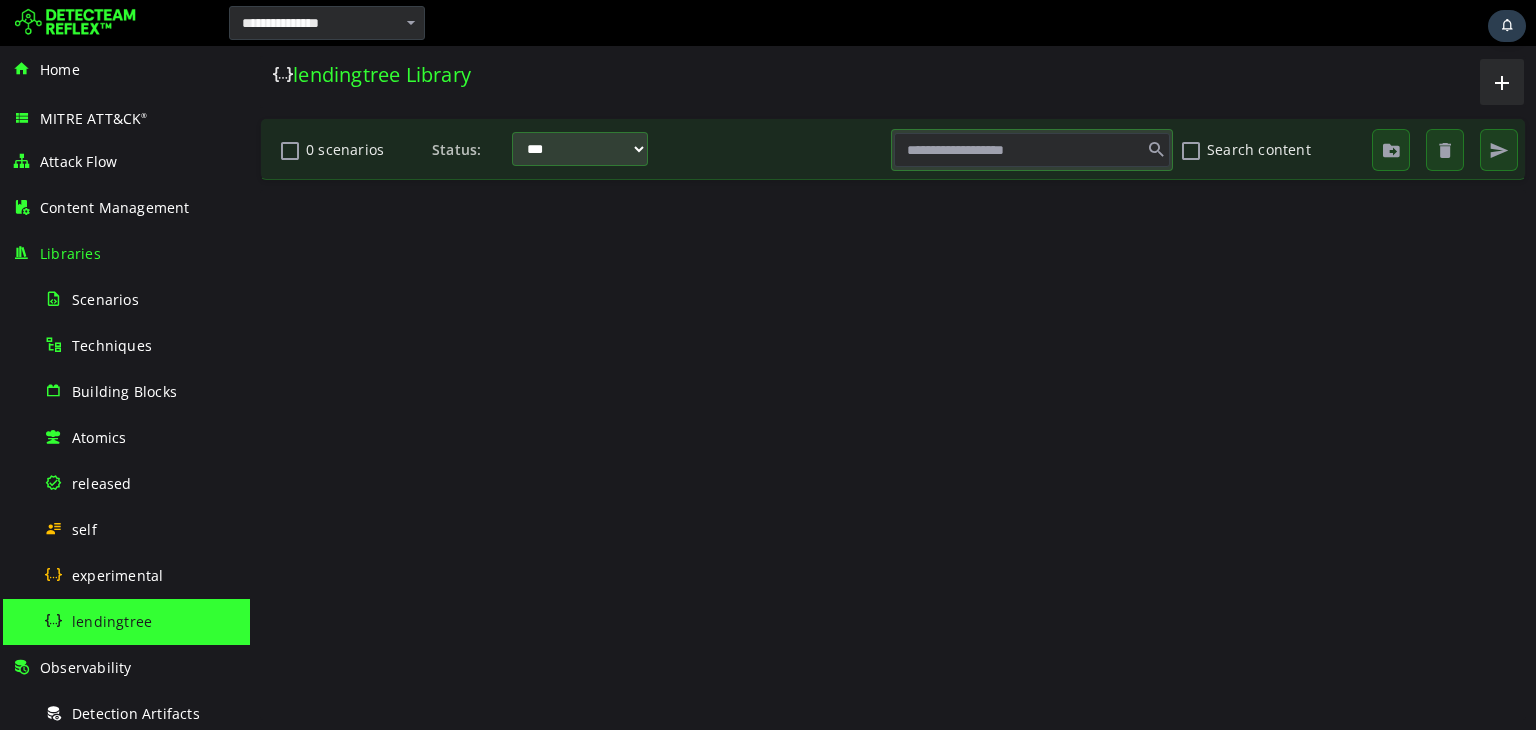 scroll, scrollTop: 0, scrollLeft: 0, axis: both 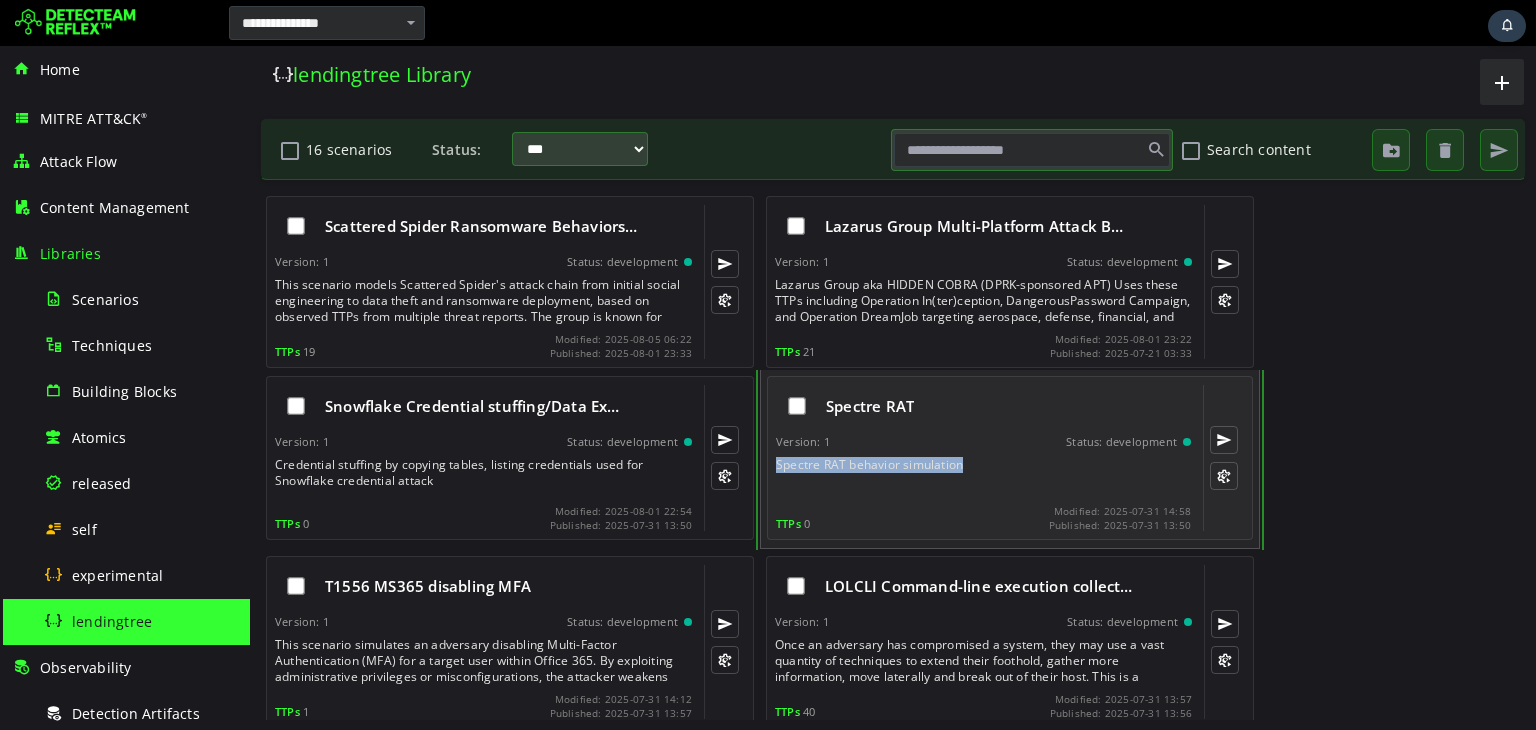 drag, startPoint x: 967, startPoint y: 466, endPoint x: 773, endPoint y: 465, distance: 194.00258 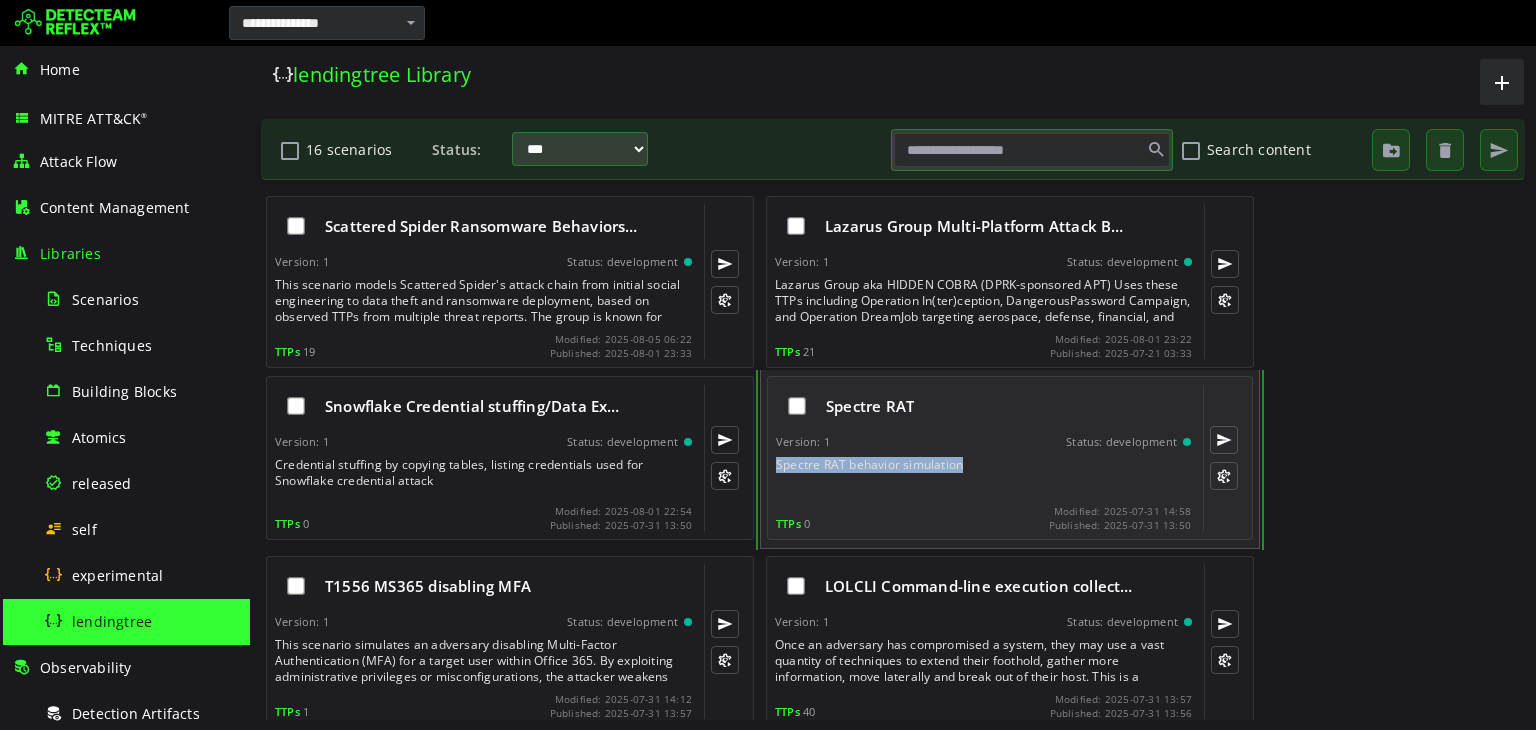 copy on "Spectre RAT behavior simulation" 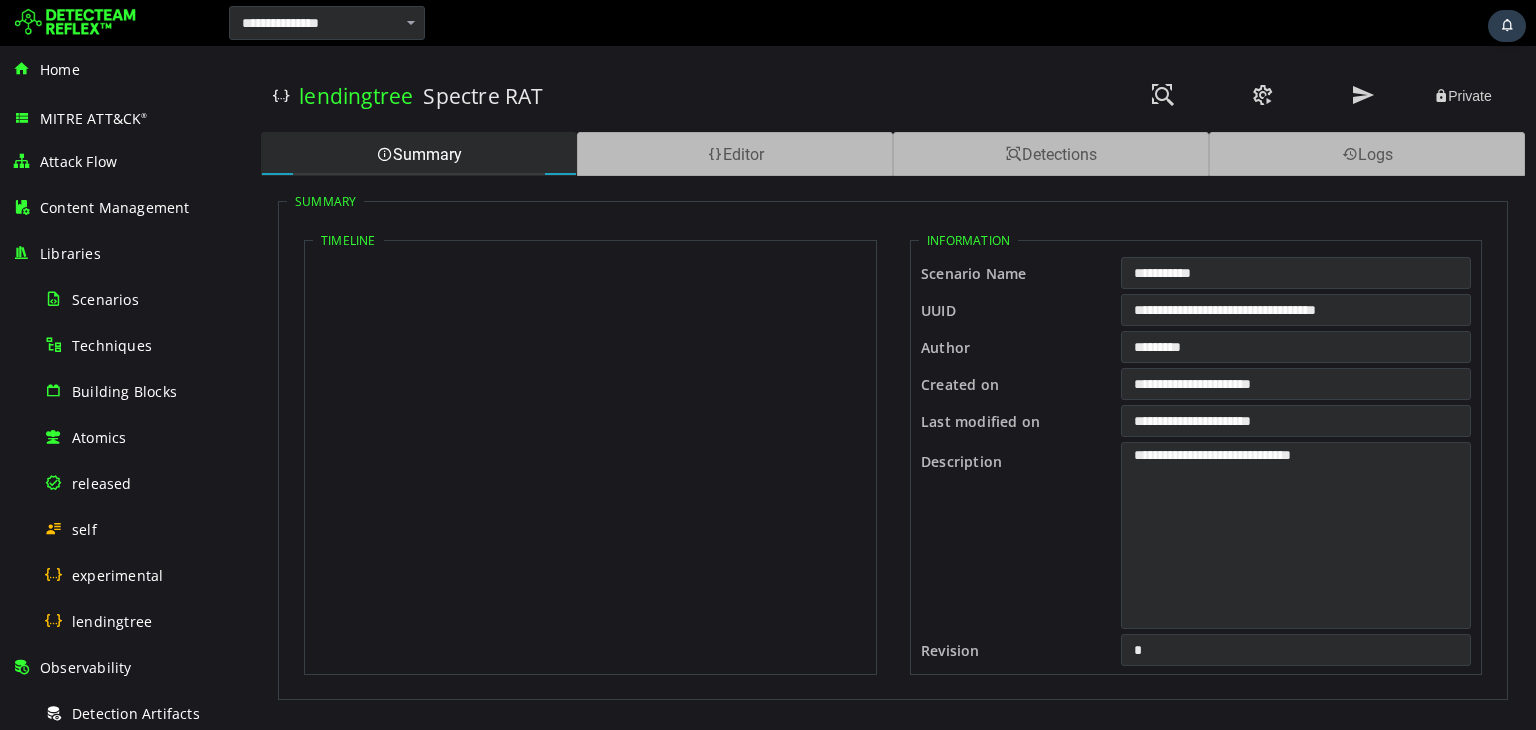 scroll, scrollTop: 0, scrollLeft: 0, axis: both 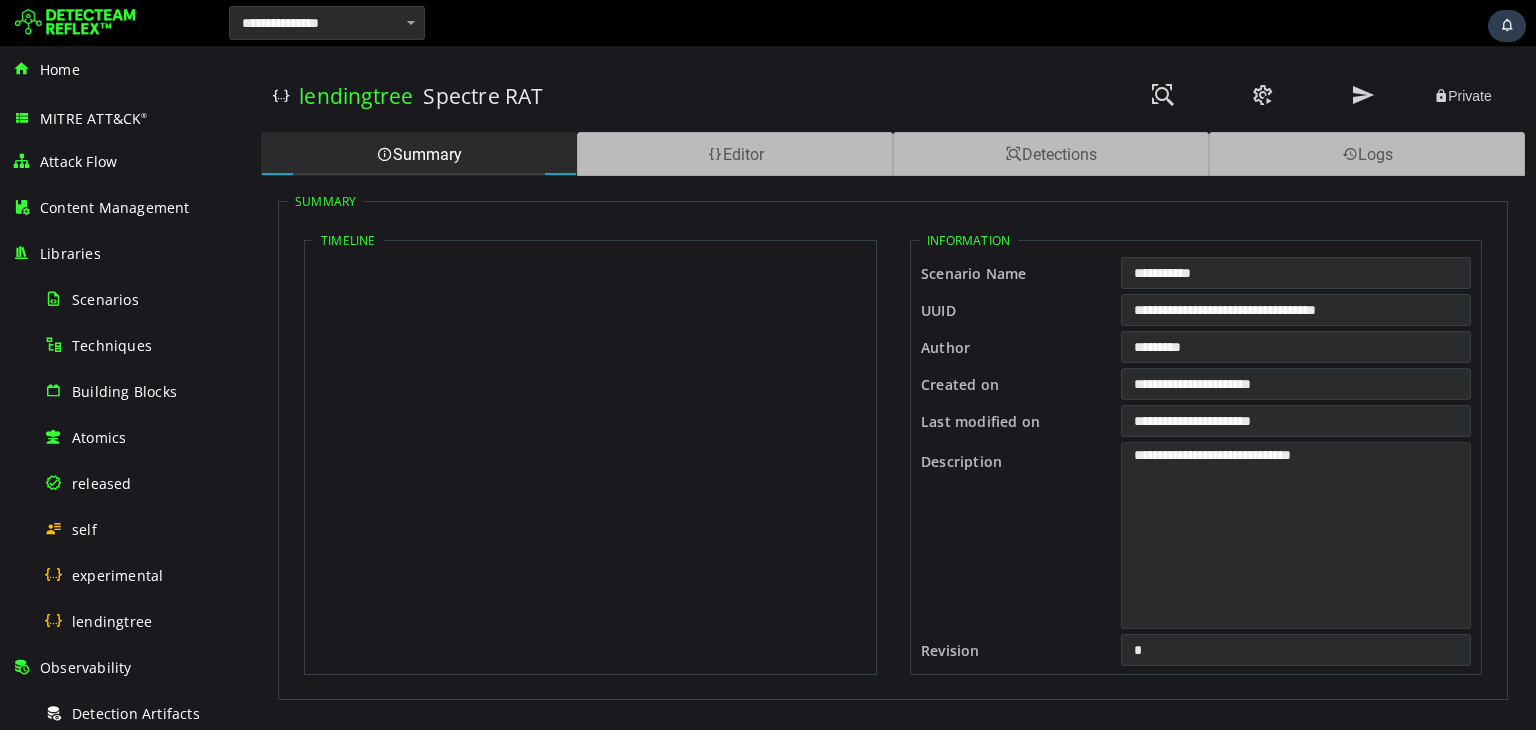 click on "**********" at bounding box center (1296, 535) 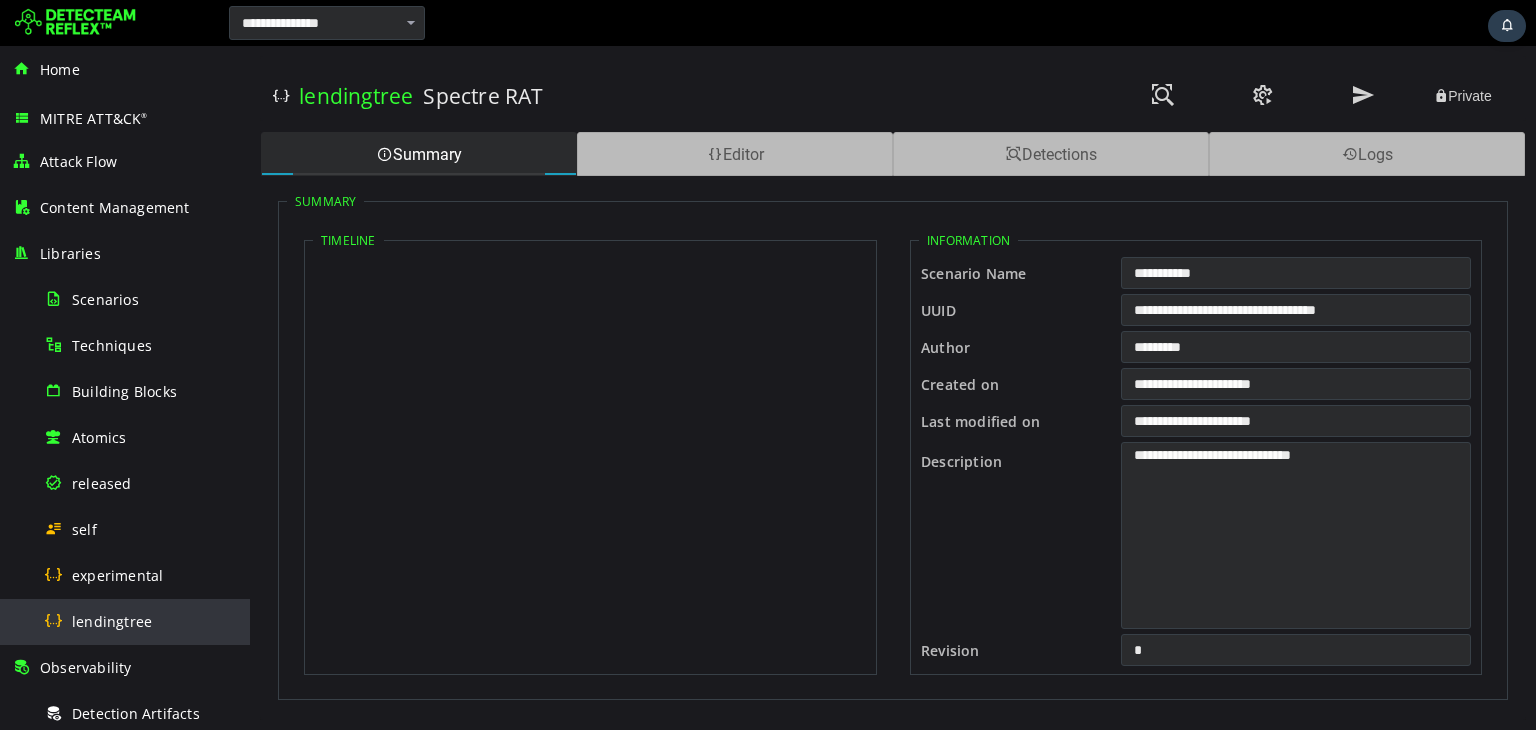 click on "lendingtree" at bounding box center (112, 621) 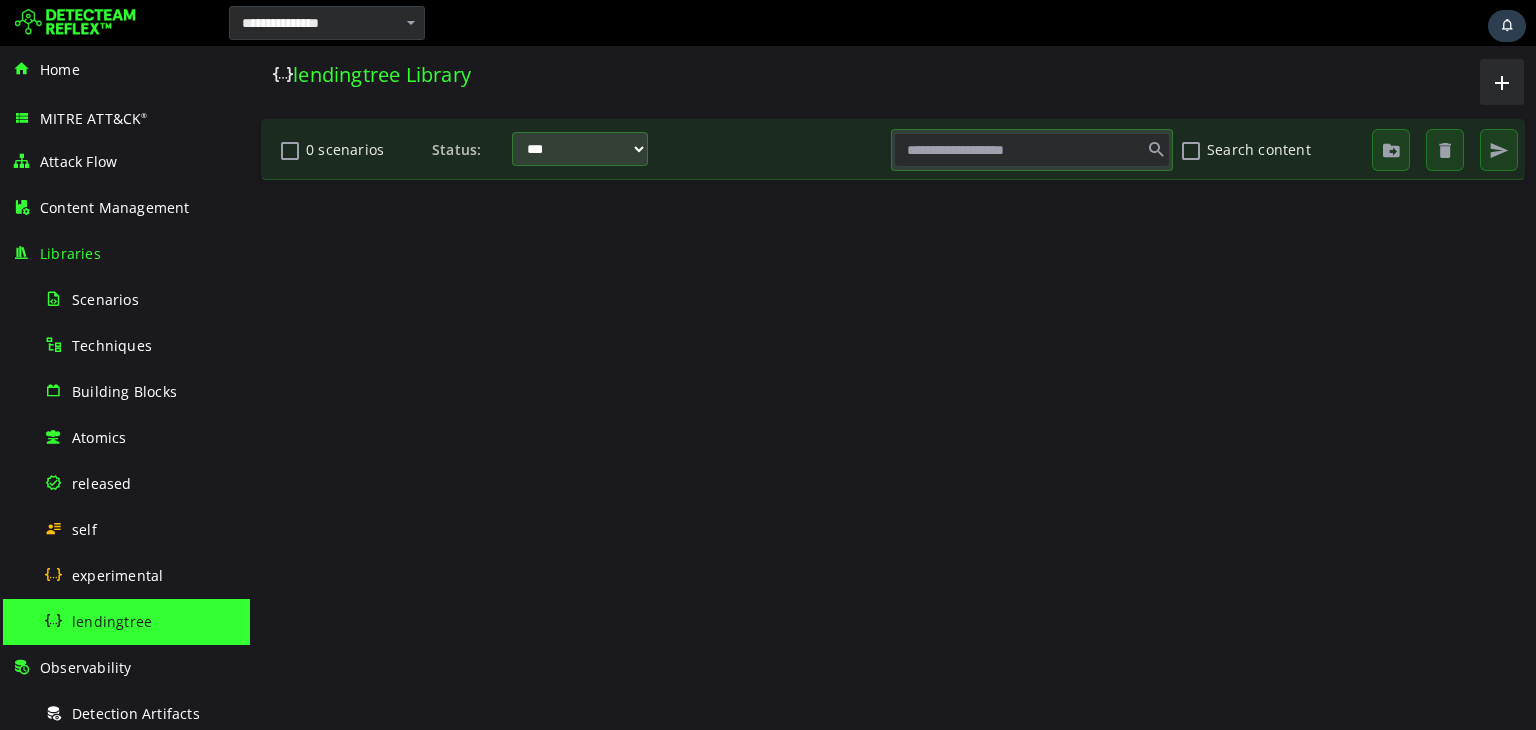 scroll, scrollTop: 0, scrollLeft: 0, axis: both 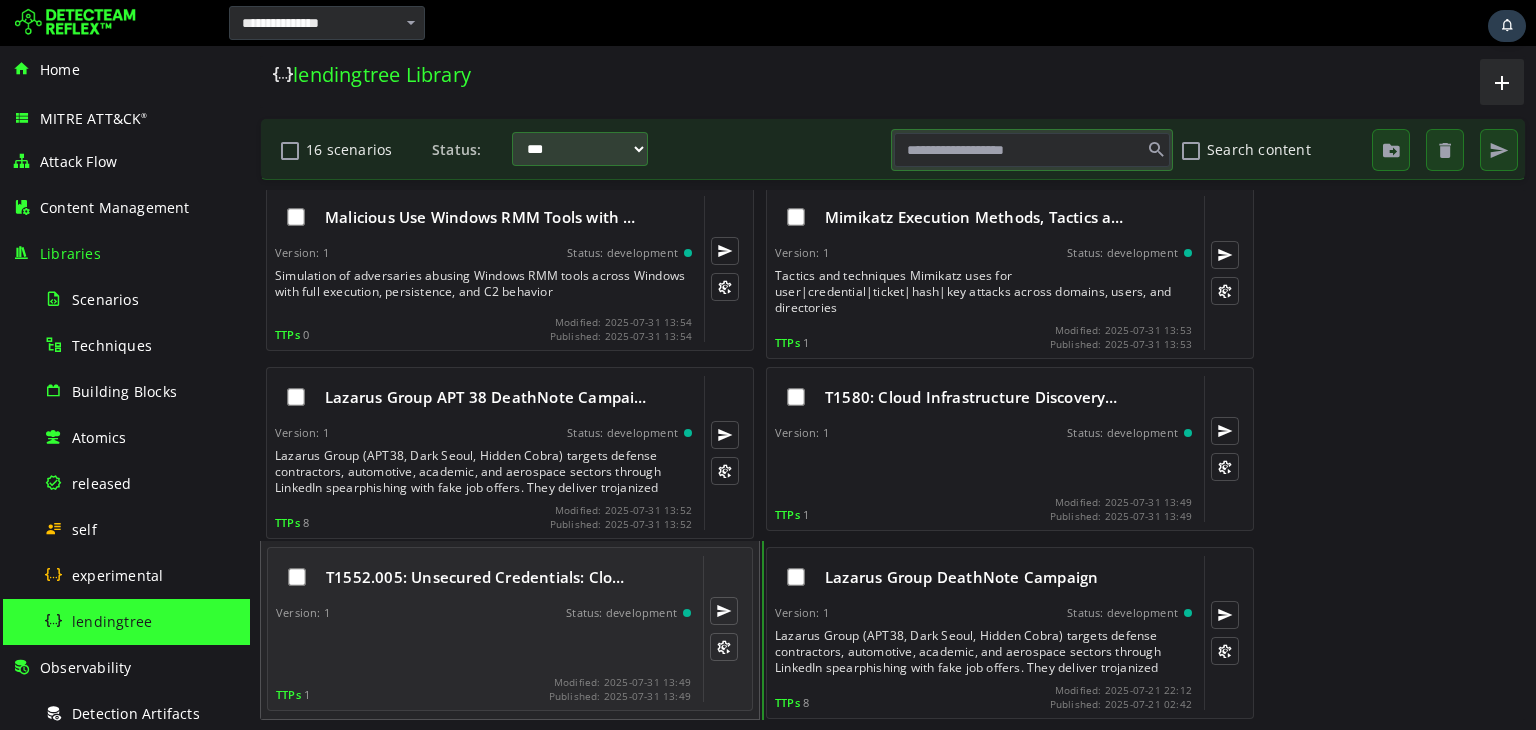 click on "T1552.005: Unsecured Credentials: Clo…" at bounding box center [475, 577] 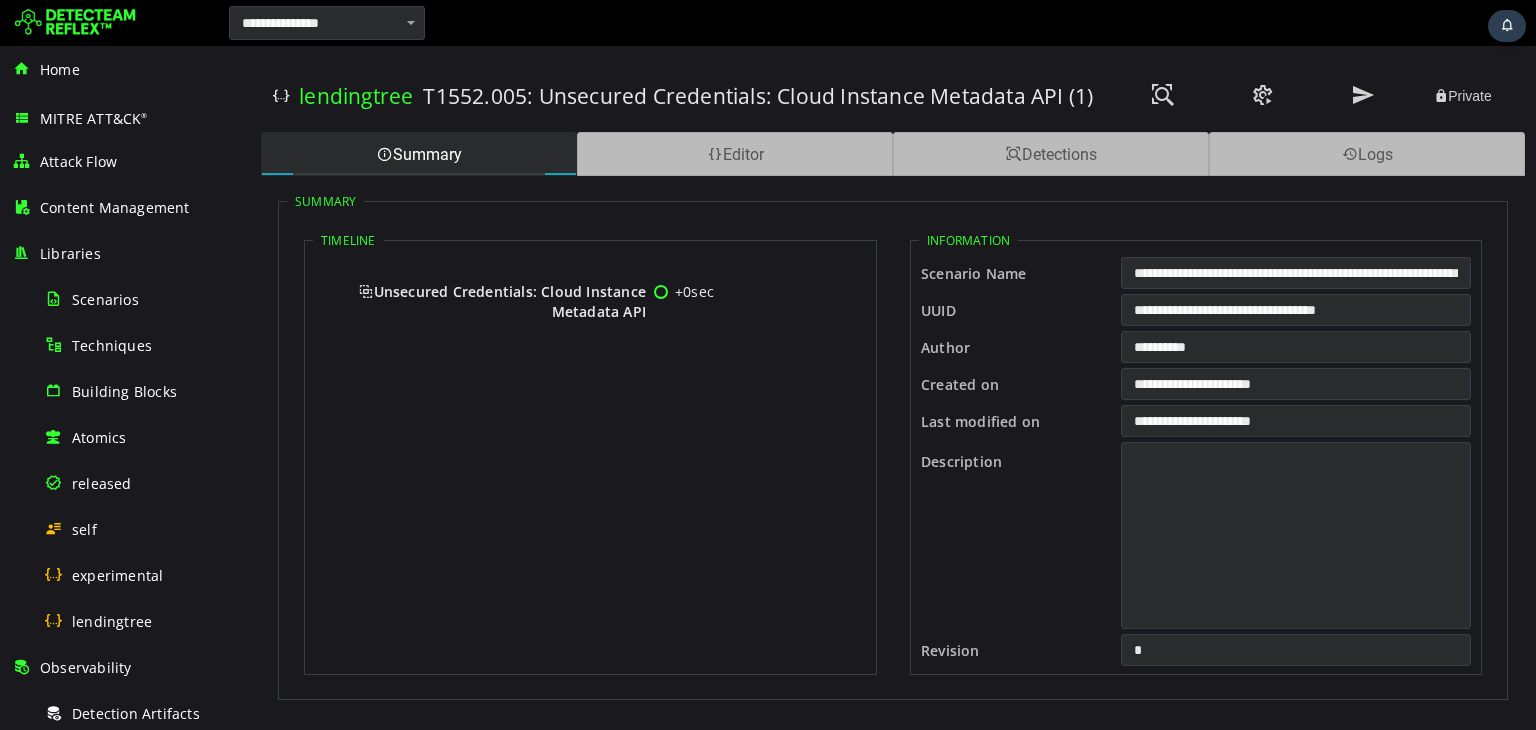 scroll, scrollTop: 0, scrollLeft: 0, axis: both 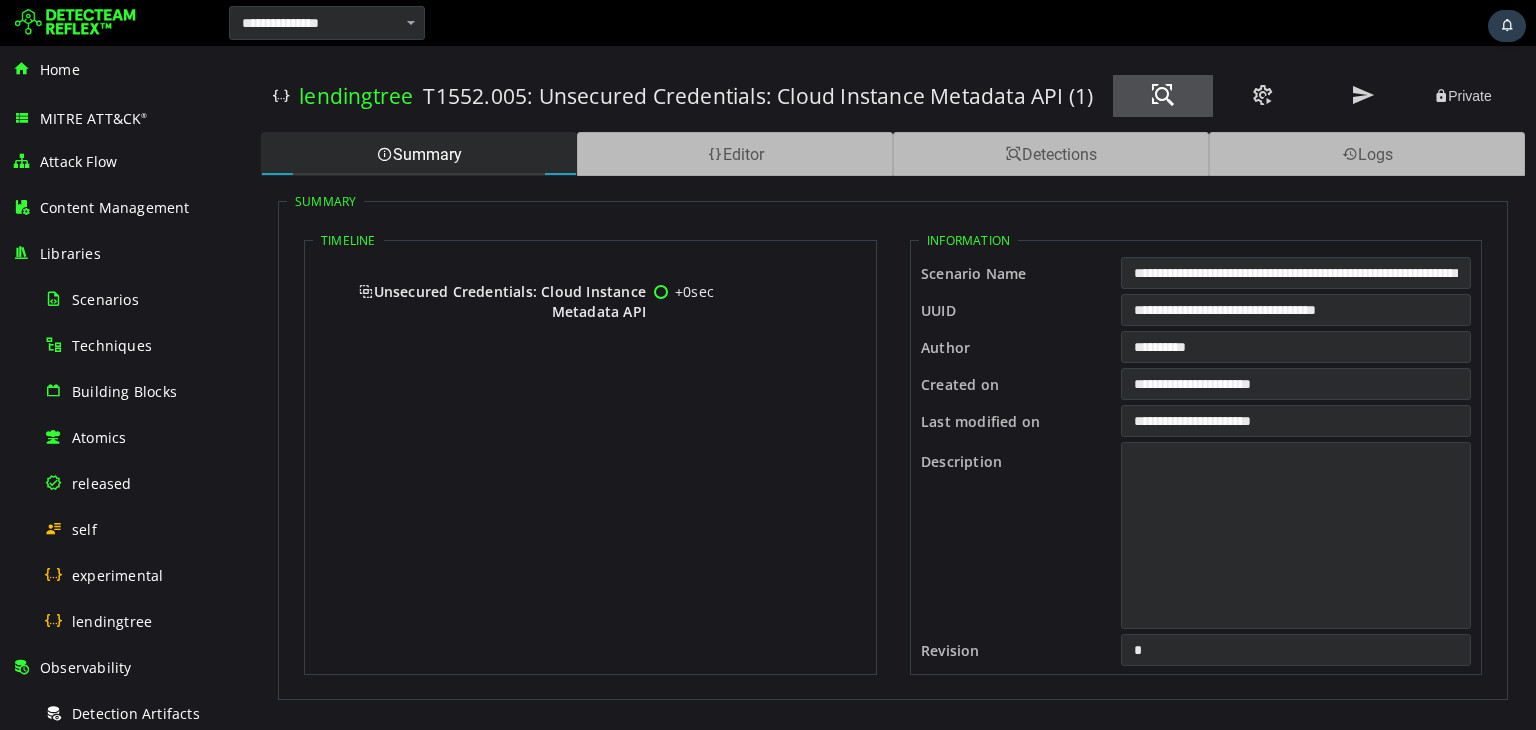 click at bounding box center [1163, 96] 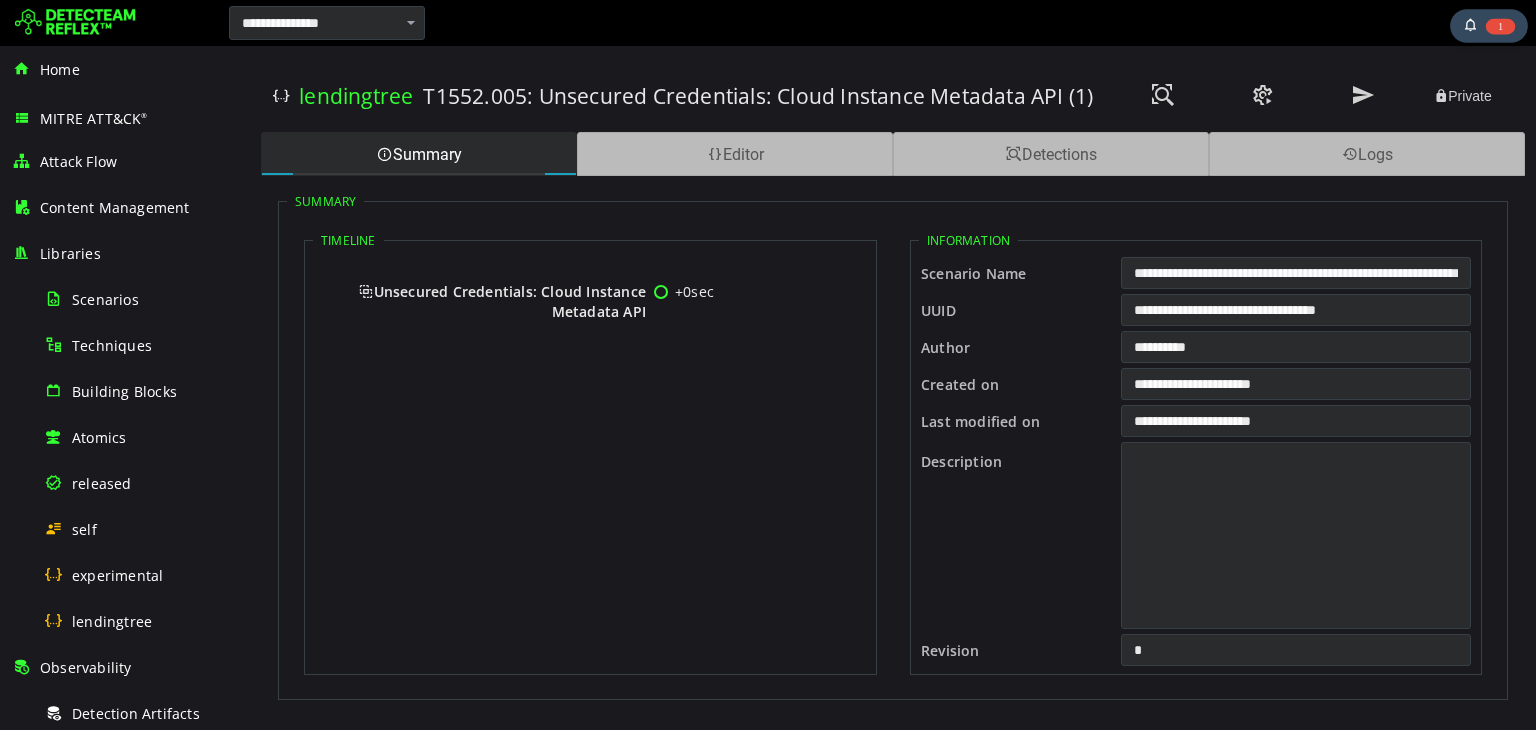 click on "1" at bounding box center (1500, 26) 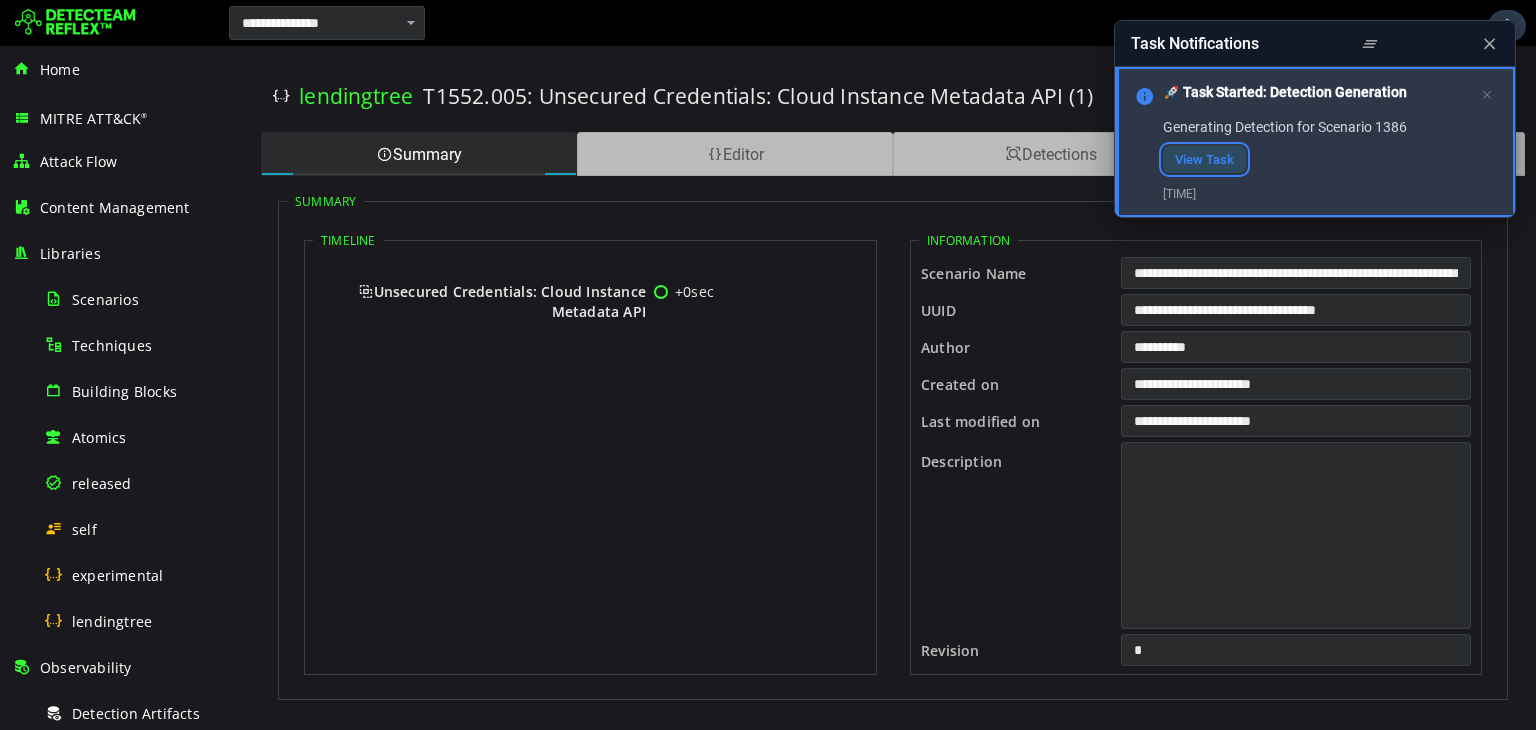 click on "View Task" at bounding box center (1204, 159) 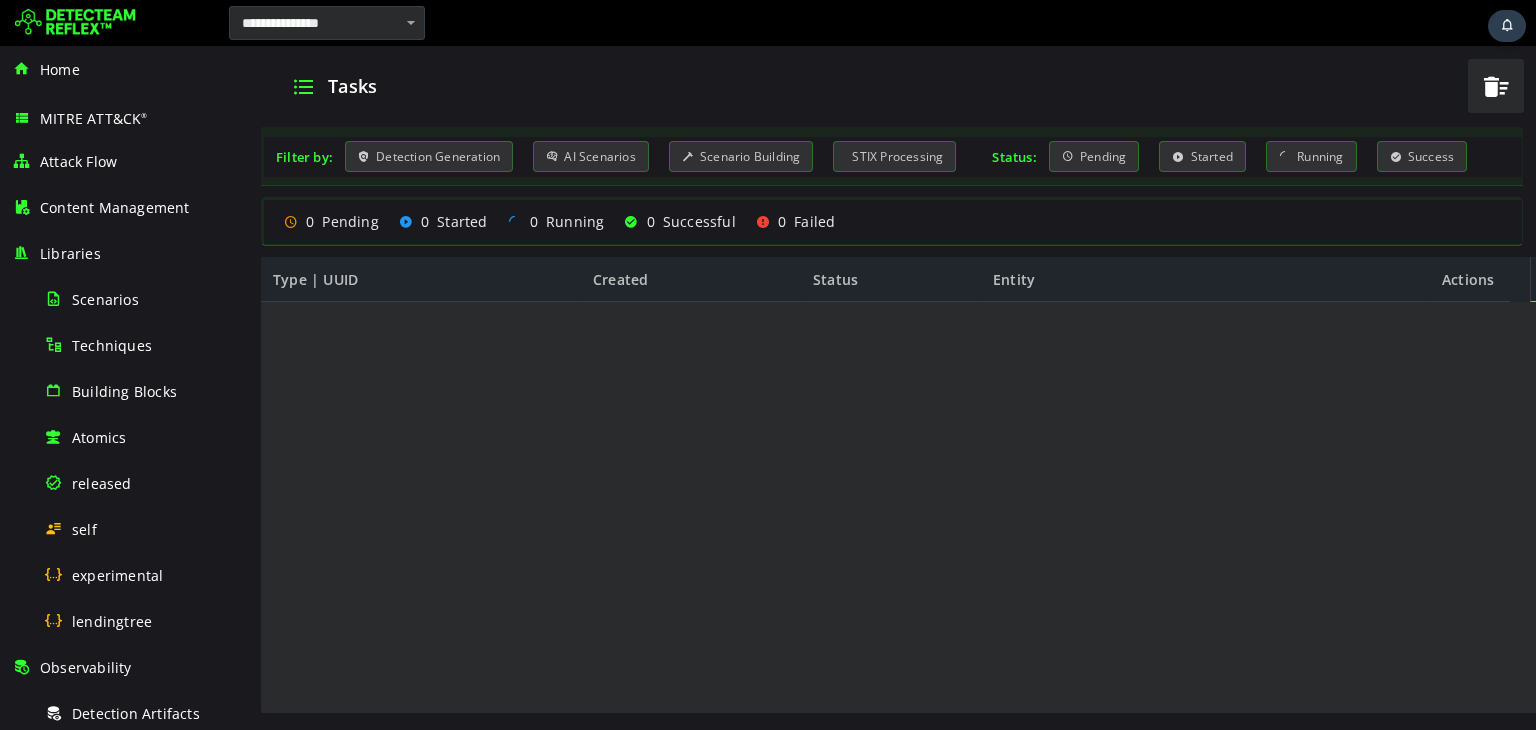scroll, scrollTop: 0, scrollLeft: 0, axis: both 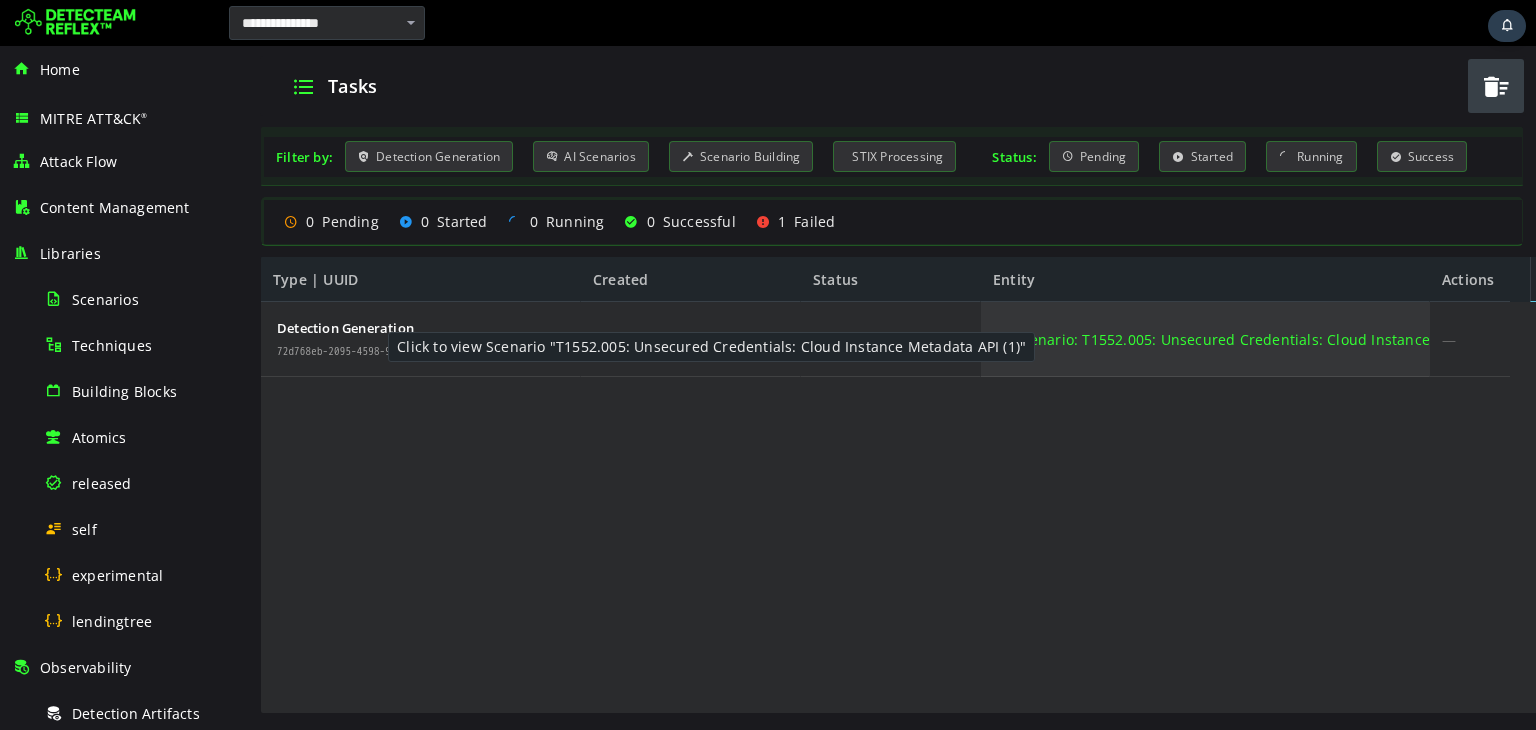 click on "📋 Scenario: T1552.005: Unsecured Credentials: Cloud Instance Metadata API (1)" at bounding box center (1269, 339) 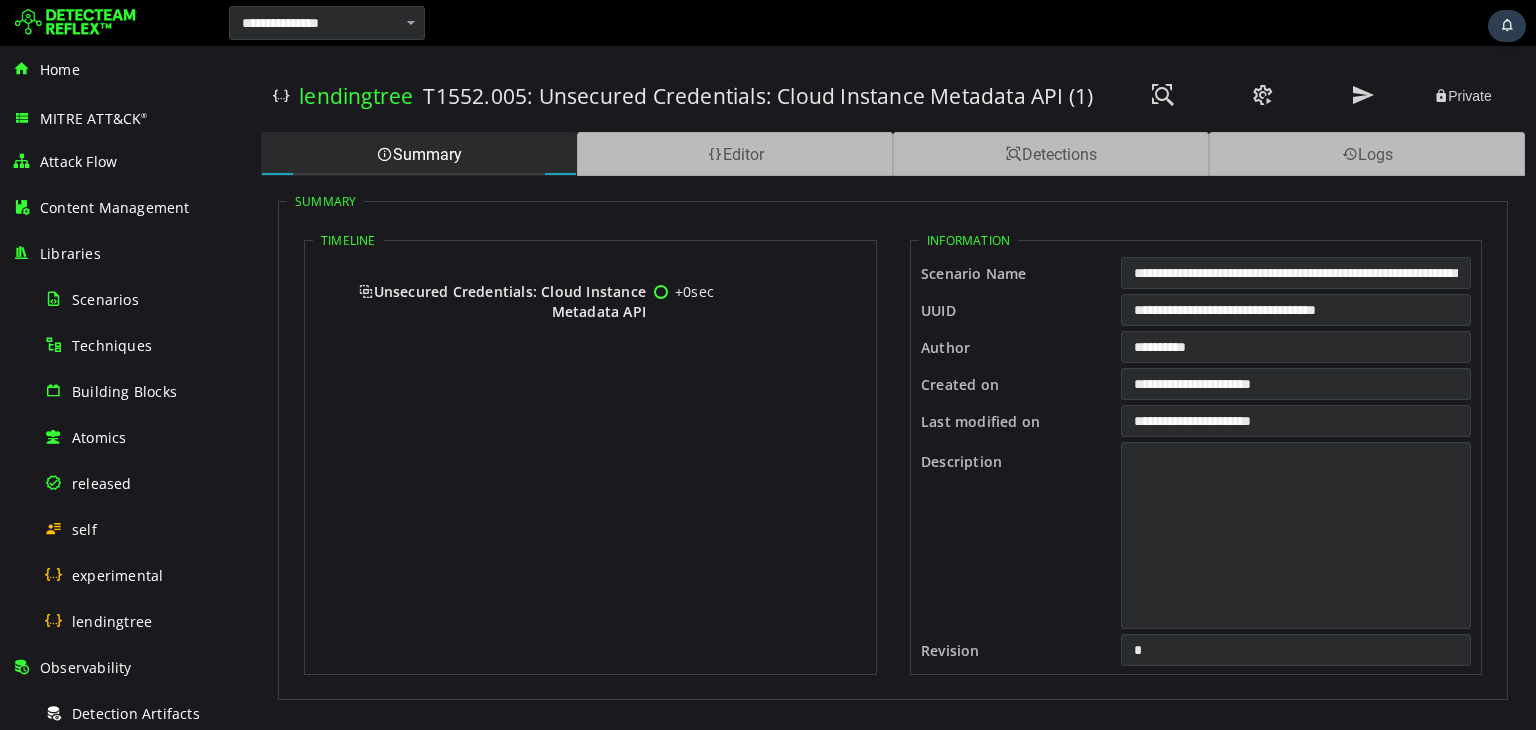 scroll, scrollTop: 0, scrollLeft: 0, axis: both 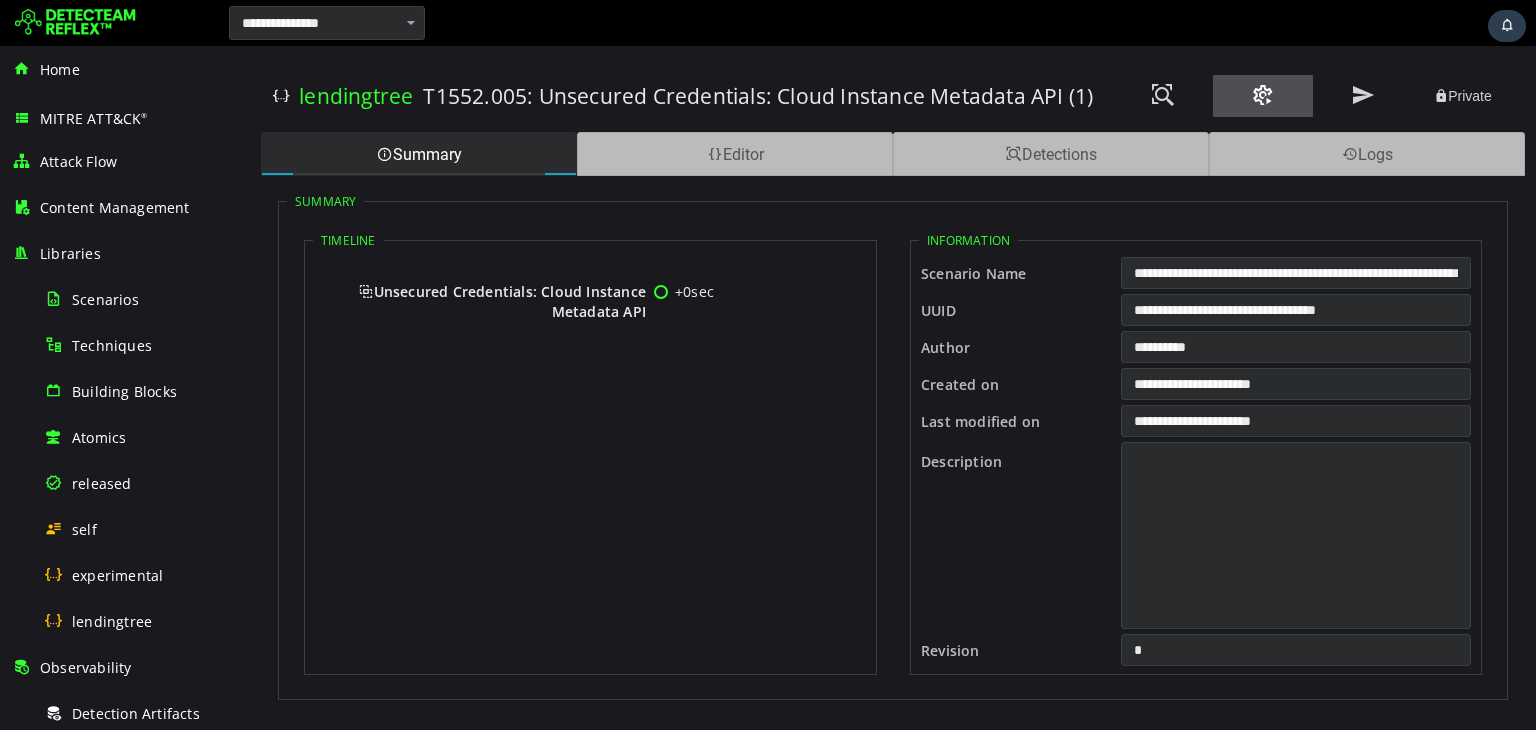 click at bounding box center (1263, 95) 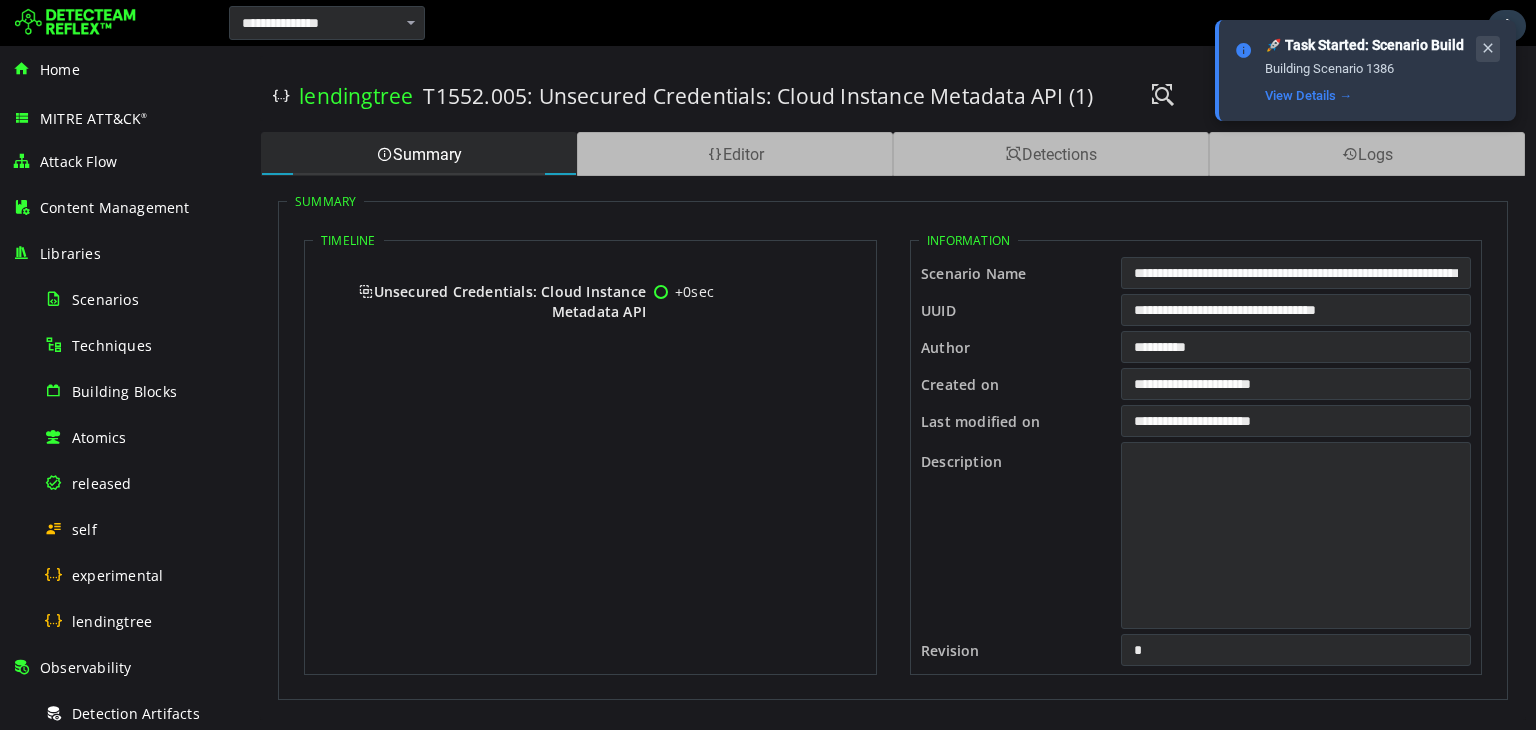 click at bounding box center (1488, 48) 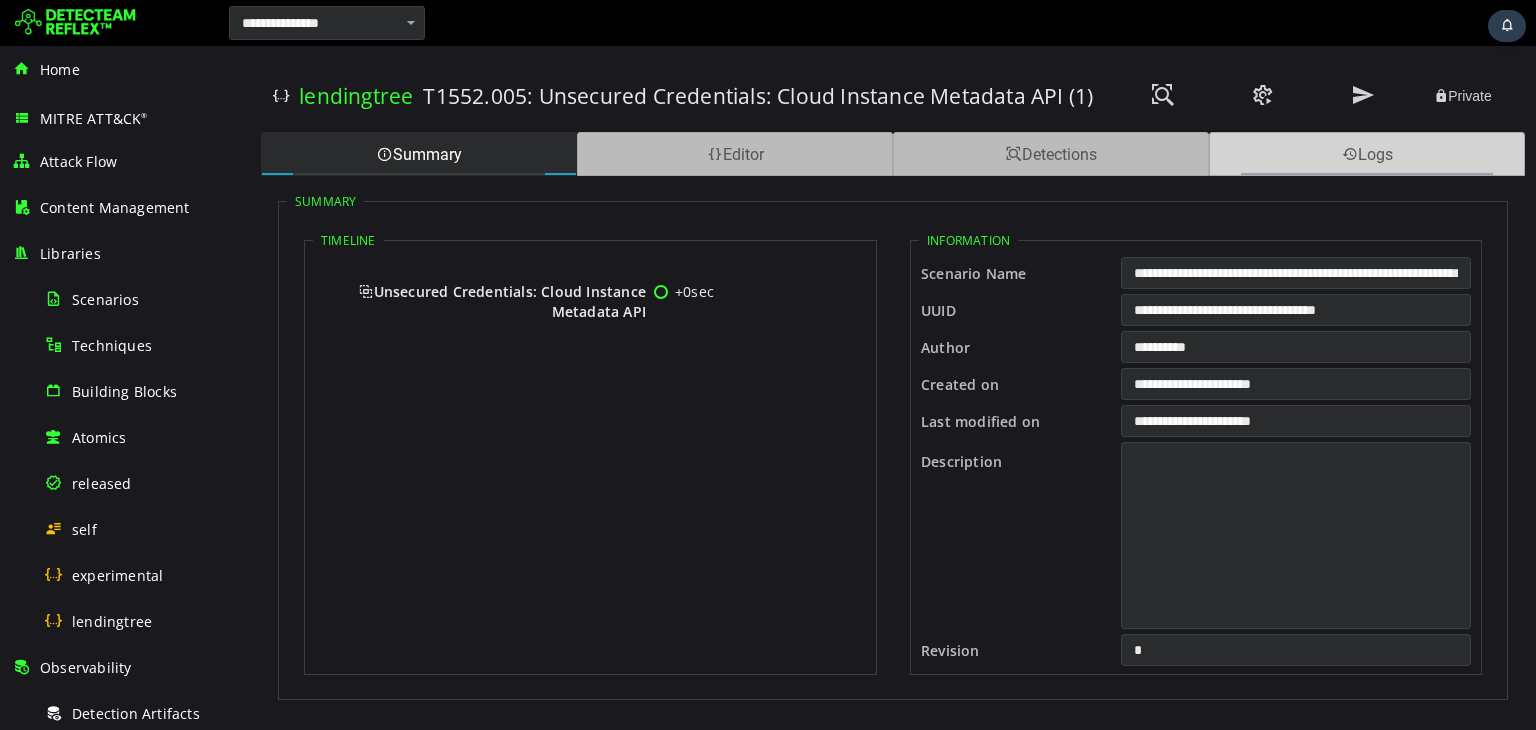 click on "Logs" at bounding box center [1367, 154] 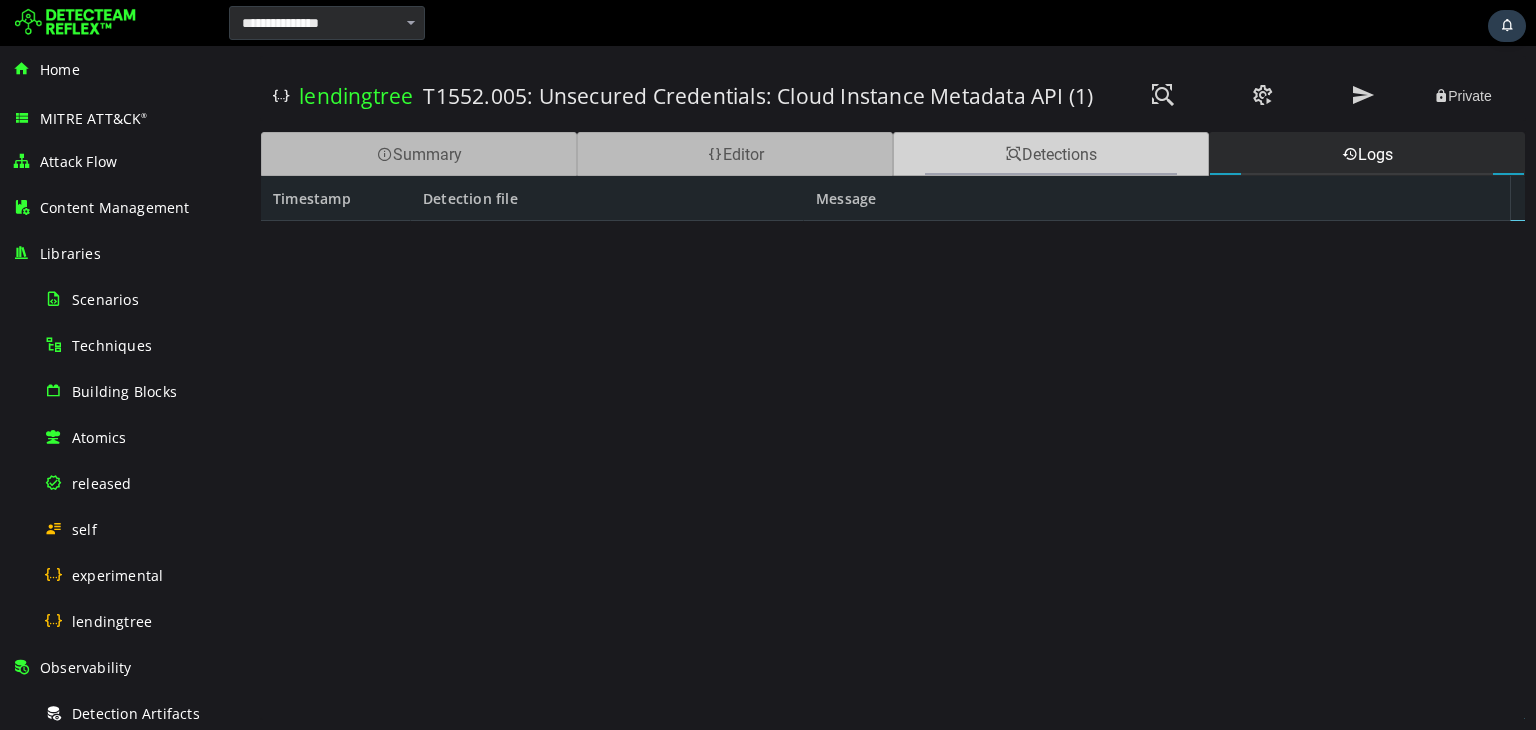click on "Detections" at bounding box center [1051, 154] 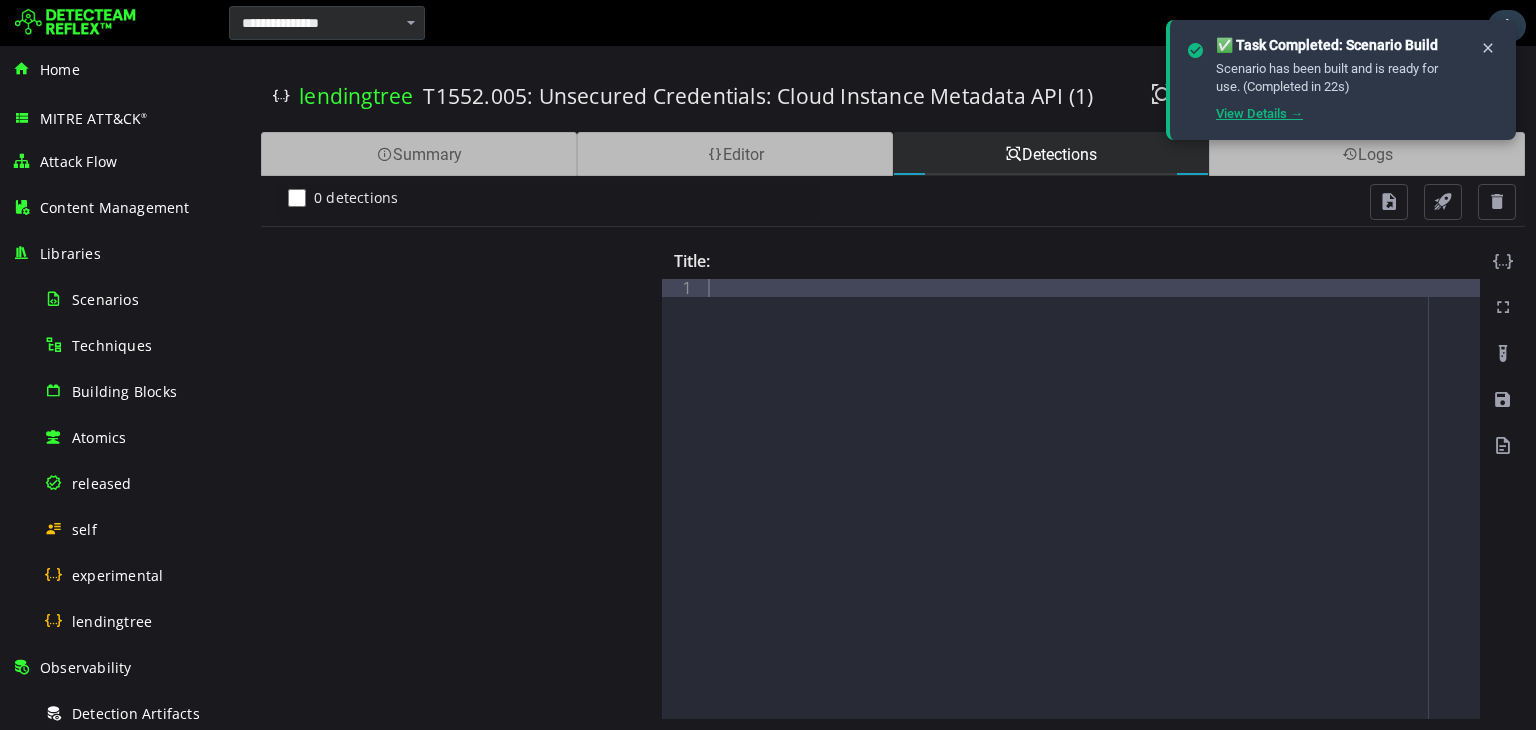 click on "View Details →" at bounding box center [1259, 113] 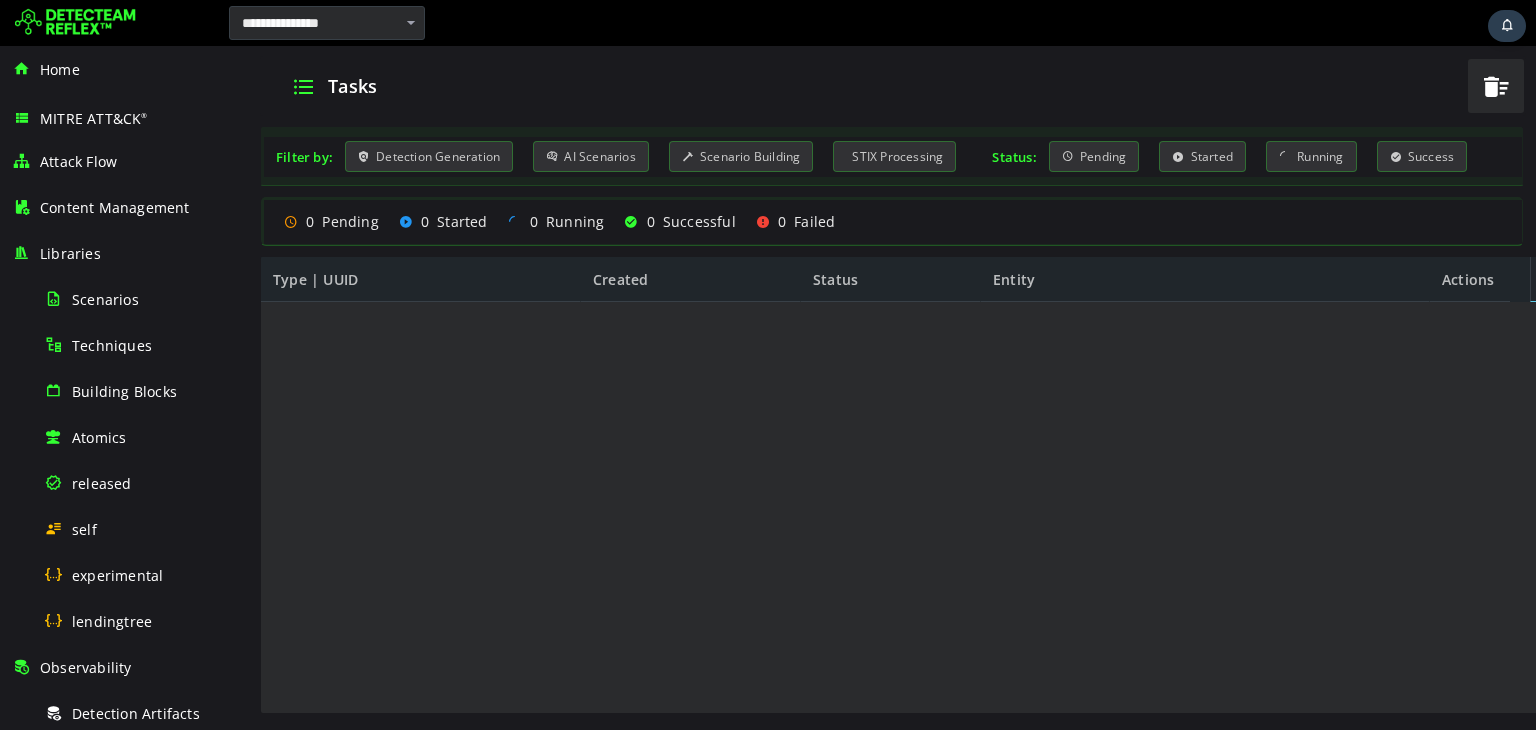 scroll, scrollTop: 0, scrollLeft: 0, axis: both 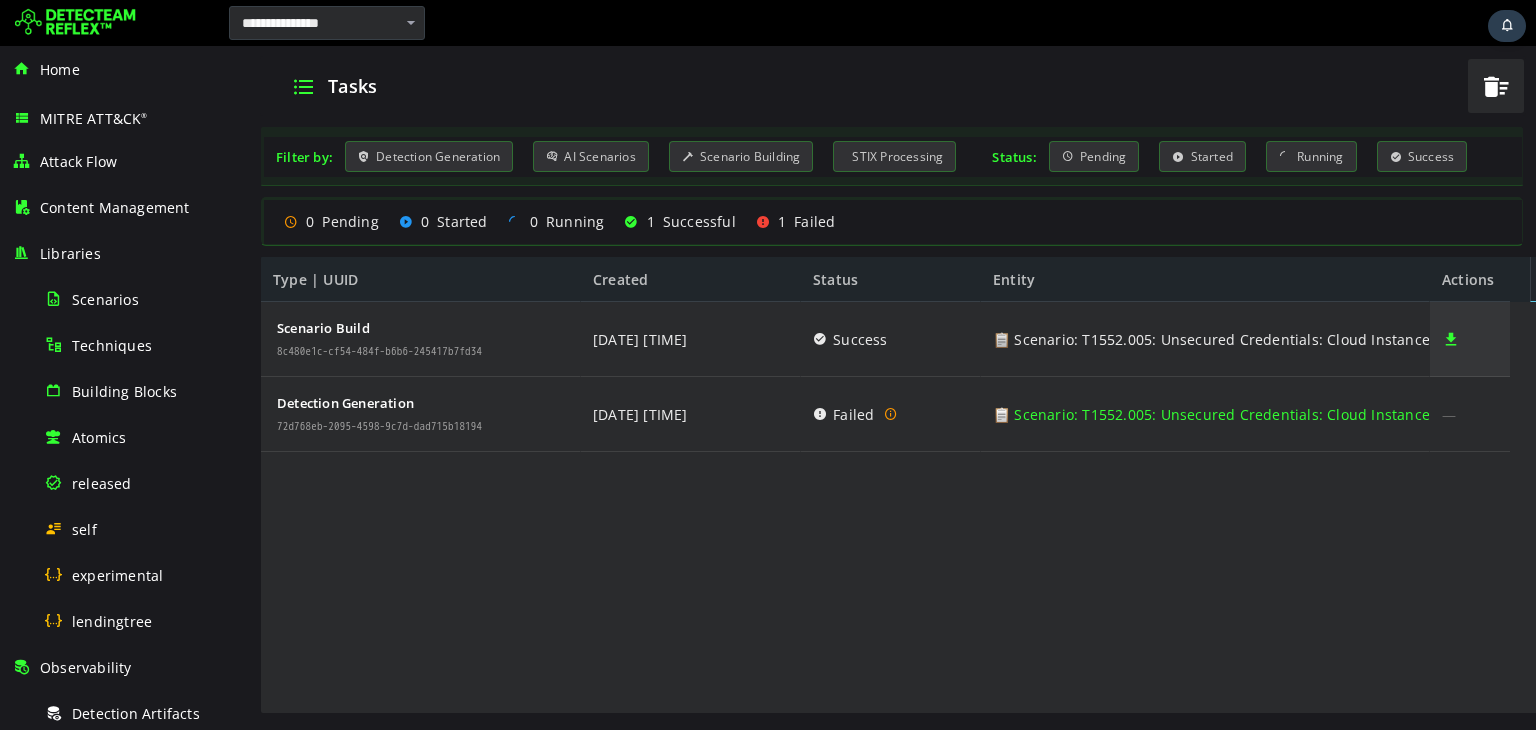 click at bounding box center [1451, 339] 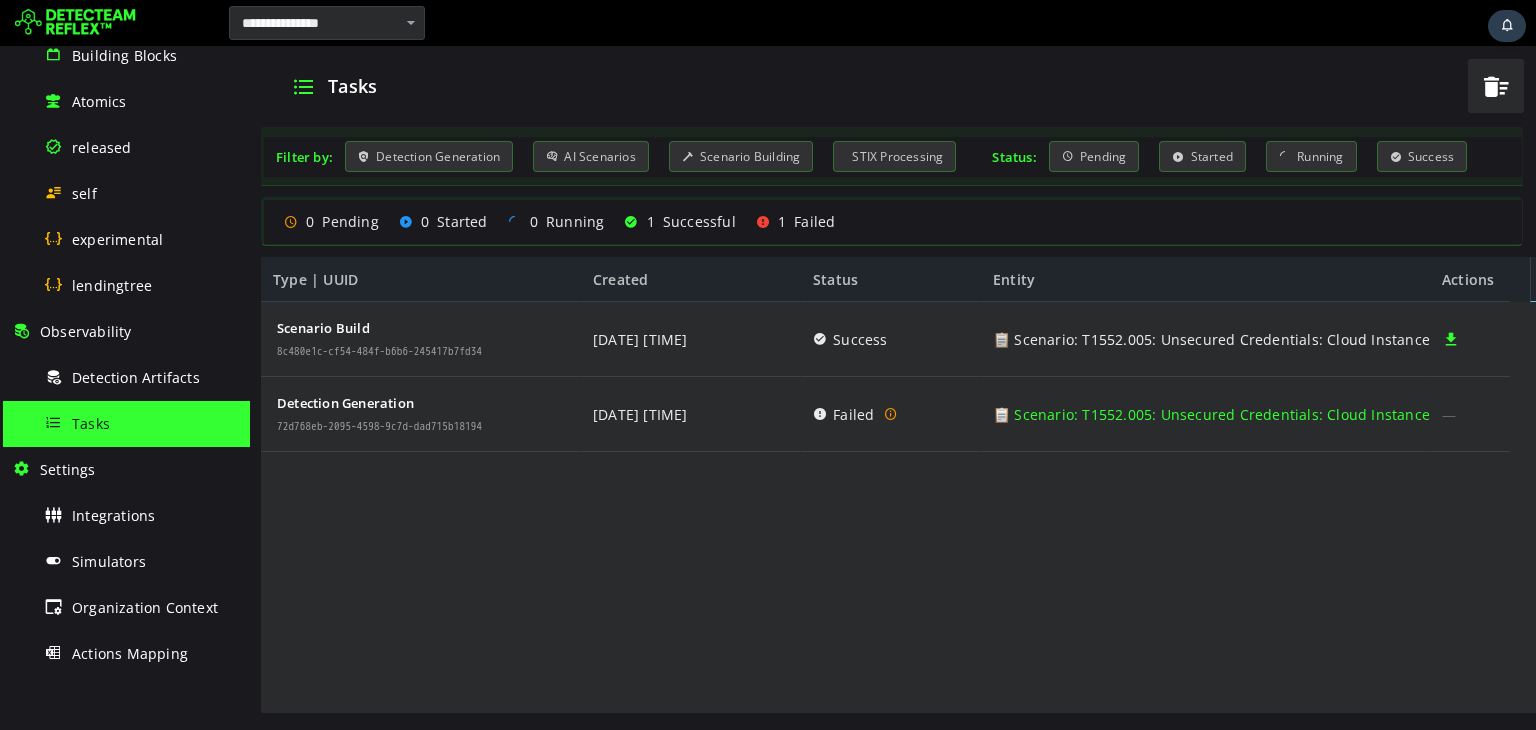 scroll, scrollTop: 336, scrollLeft: 0, axis: vertical 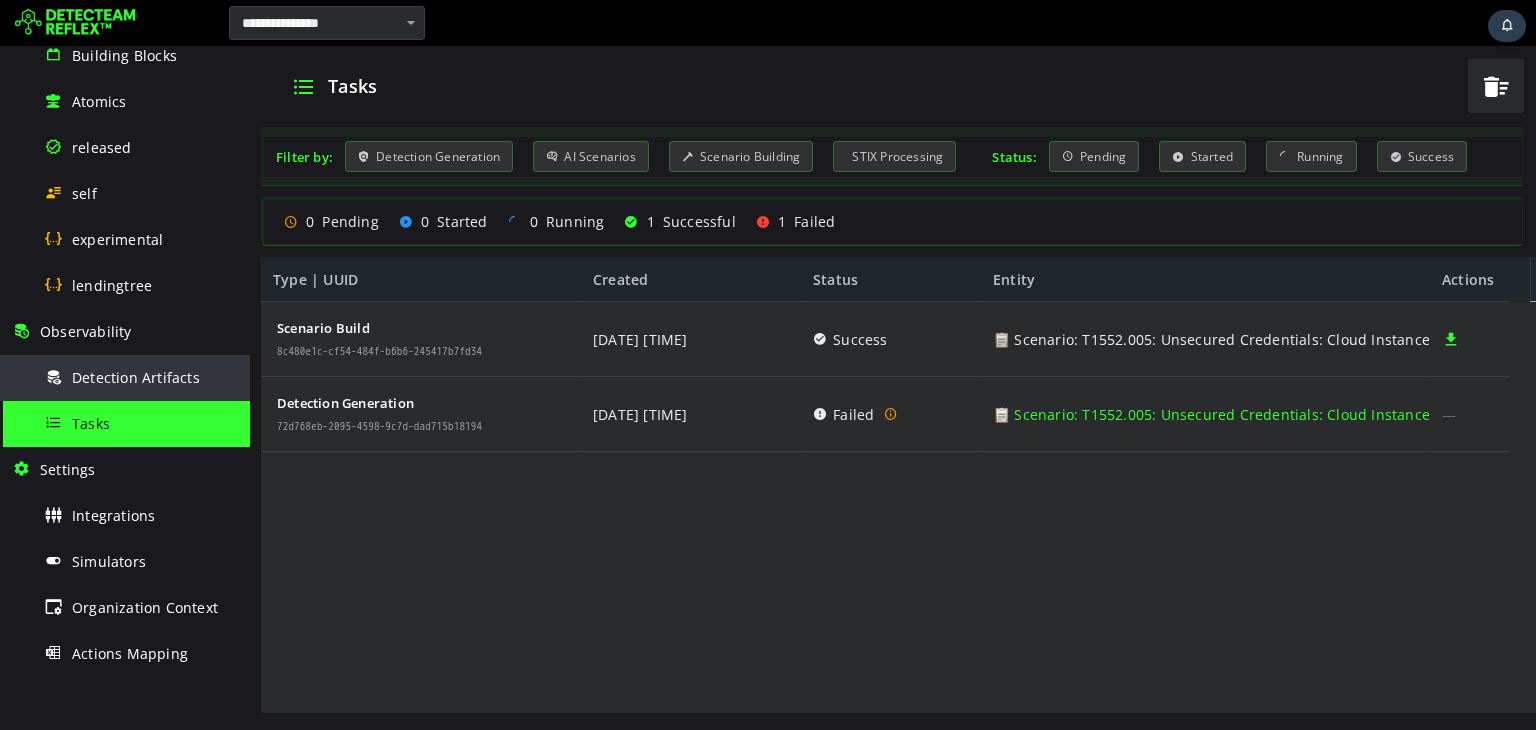 click on "Detection Artifacts" at bounding box center [136, 377] 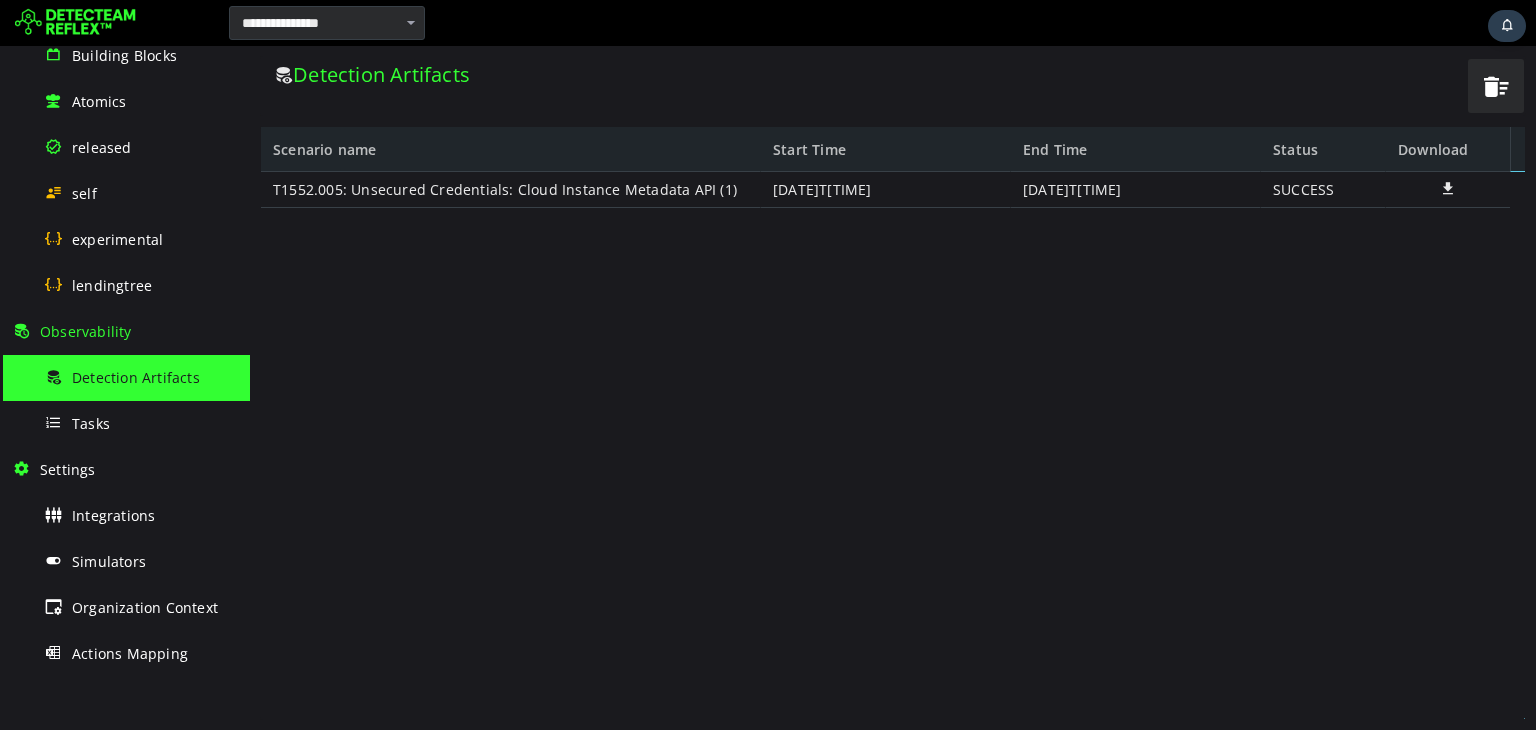 scroll, scrollTop: 0, scrollLeft: 0, axis: both 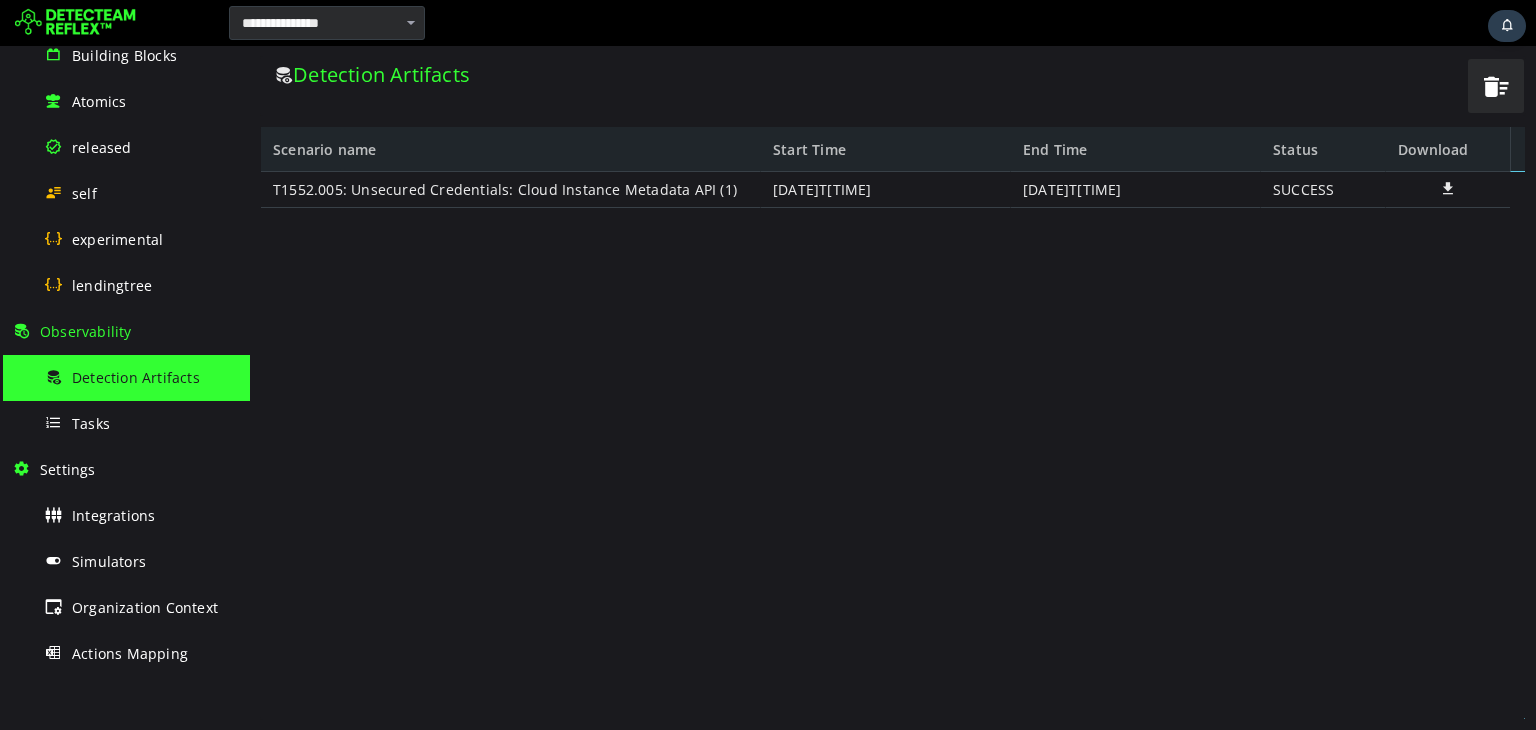 click on "SUCCESS" at bounding box center (1323, 190) 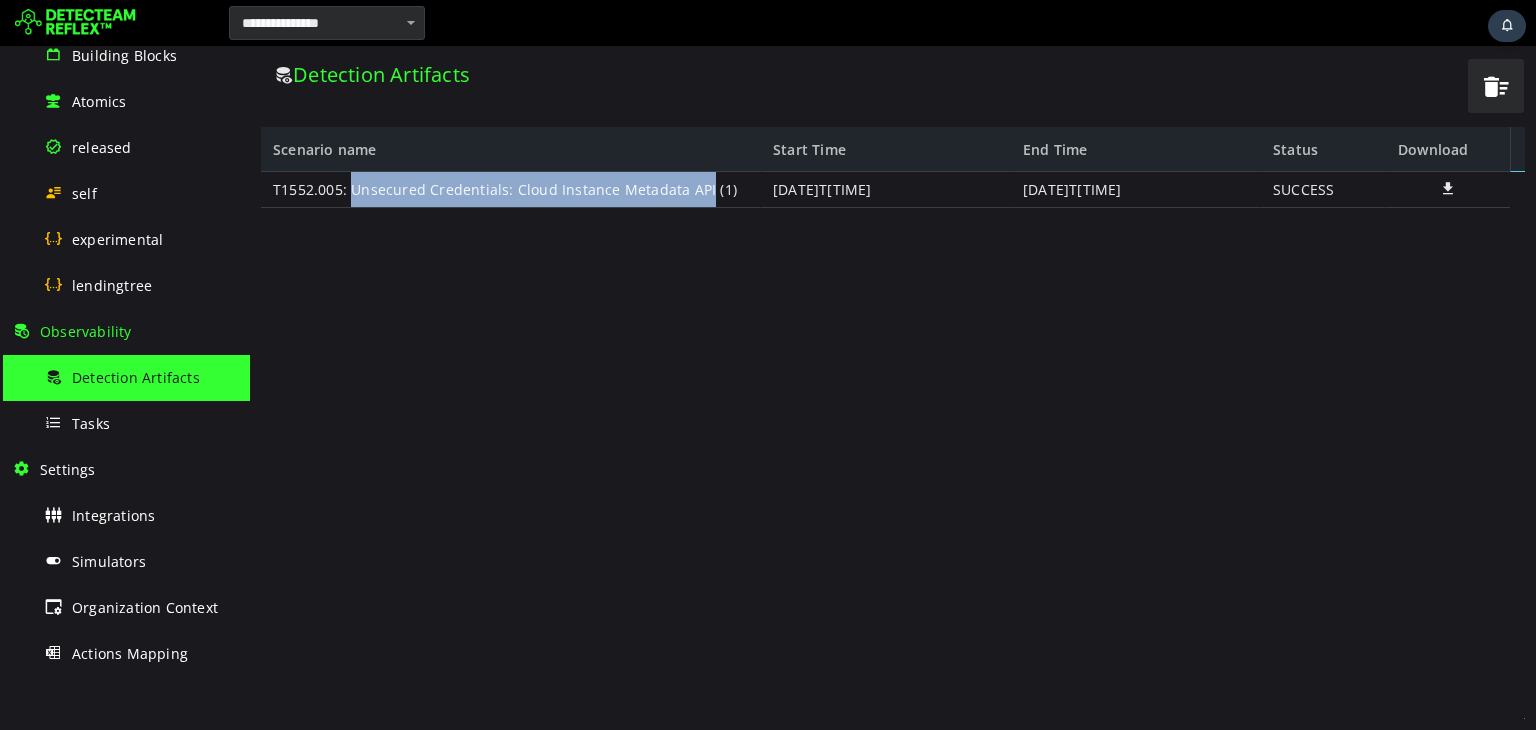drag, startPoint x: 349, startPoint y: 184, endPoint x: 701, endPoint y: 189, distance: 352.03552 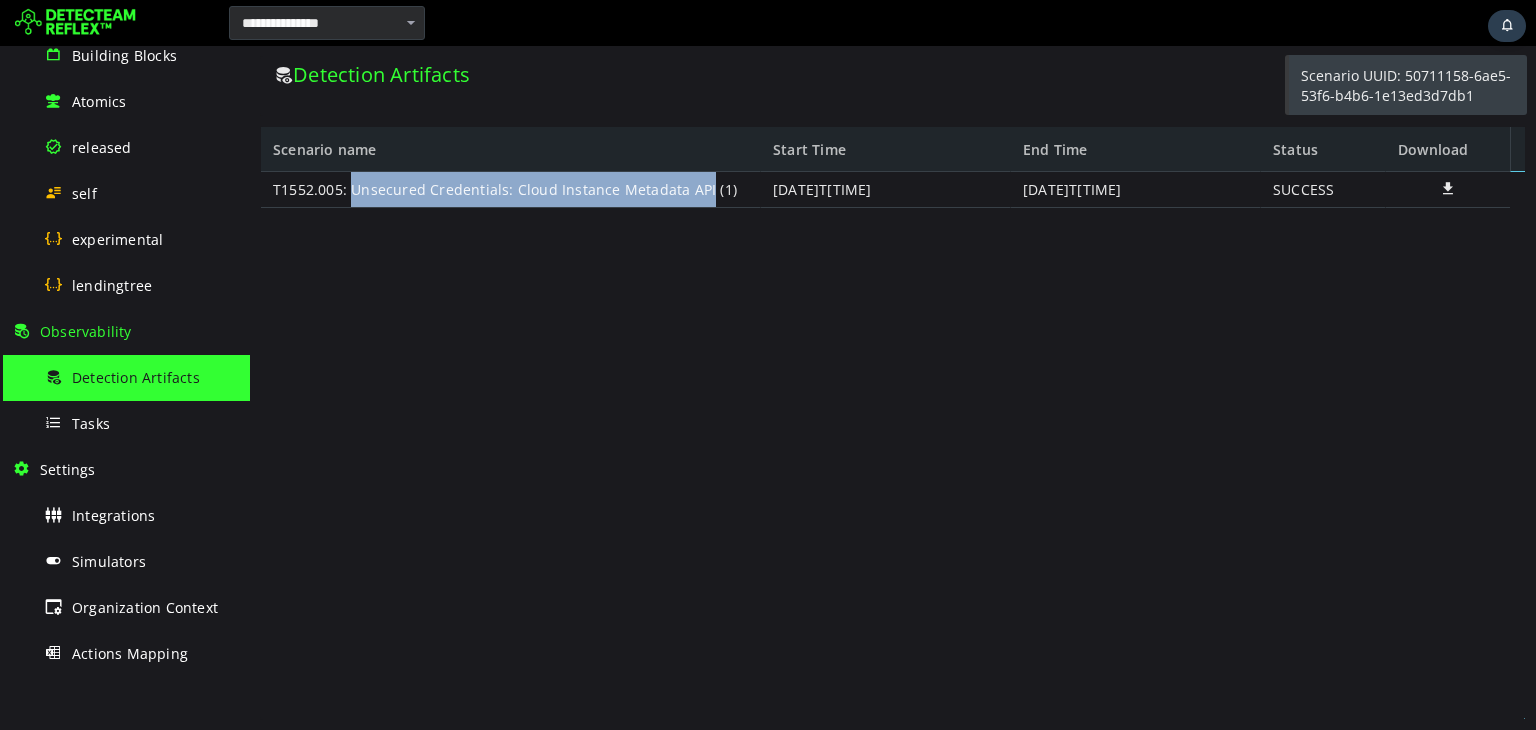 copy on "Unsecured Credentials: Cloud Instance Metadata API" 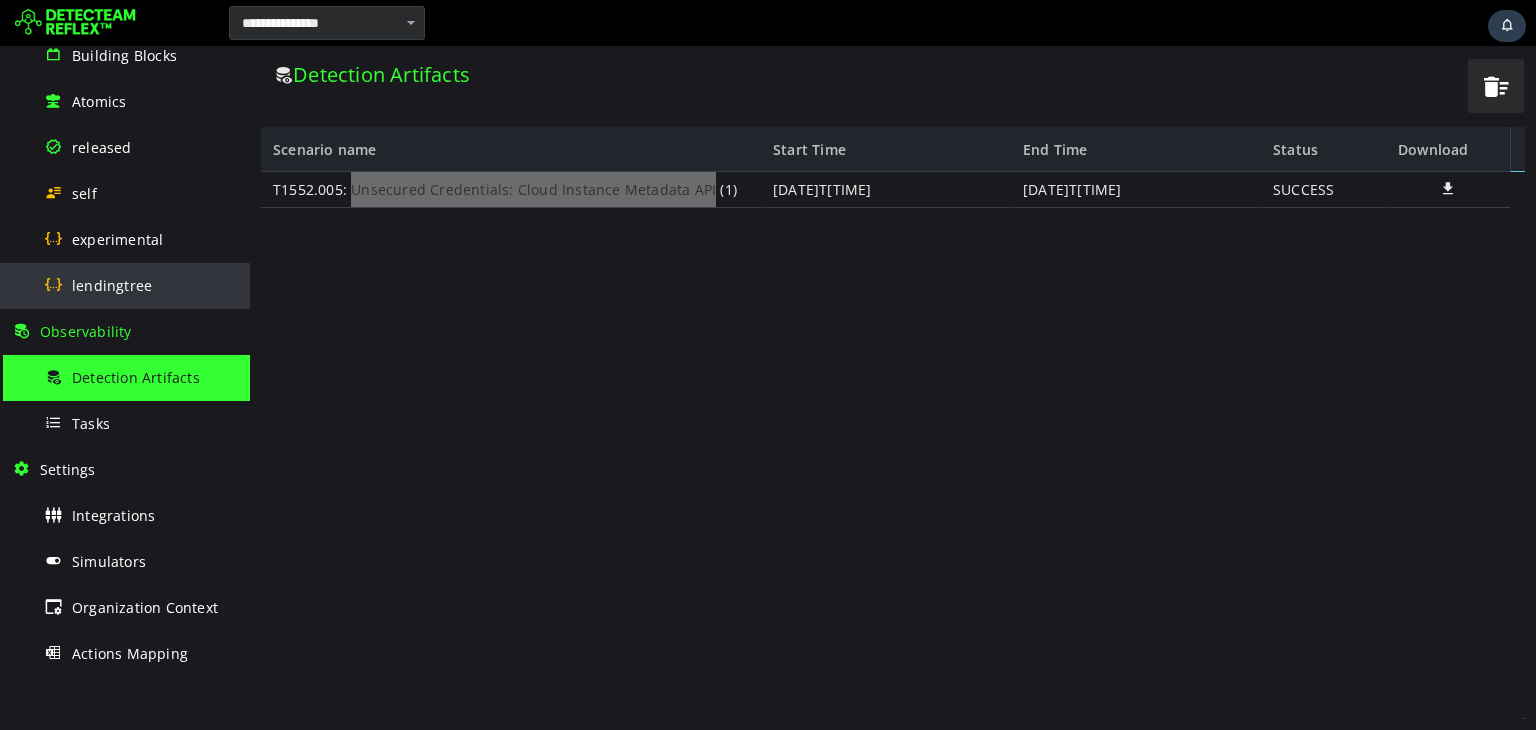 click on "lendingtree" at bounding box center [112, 285] 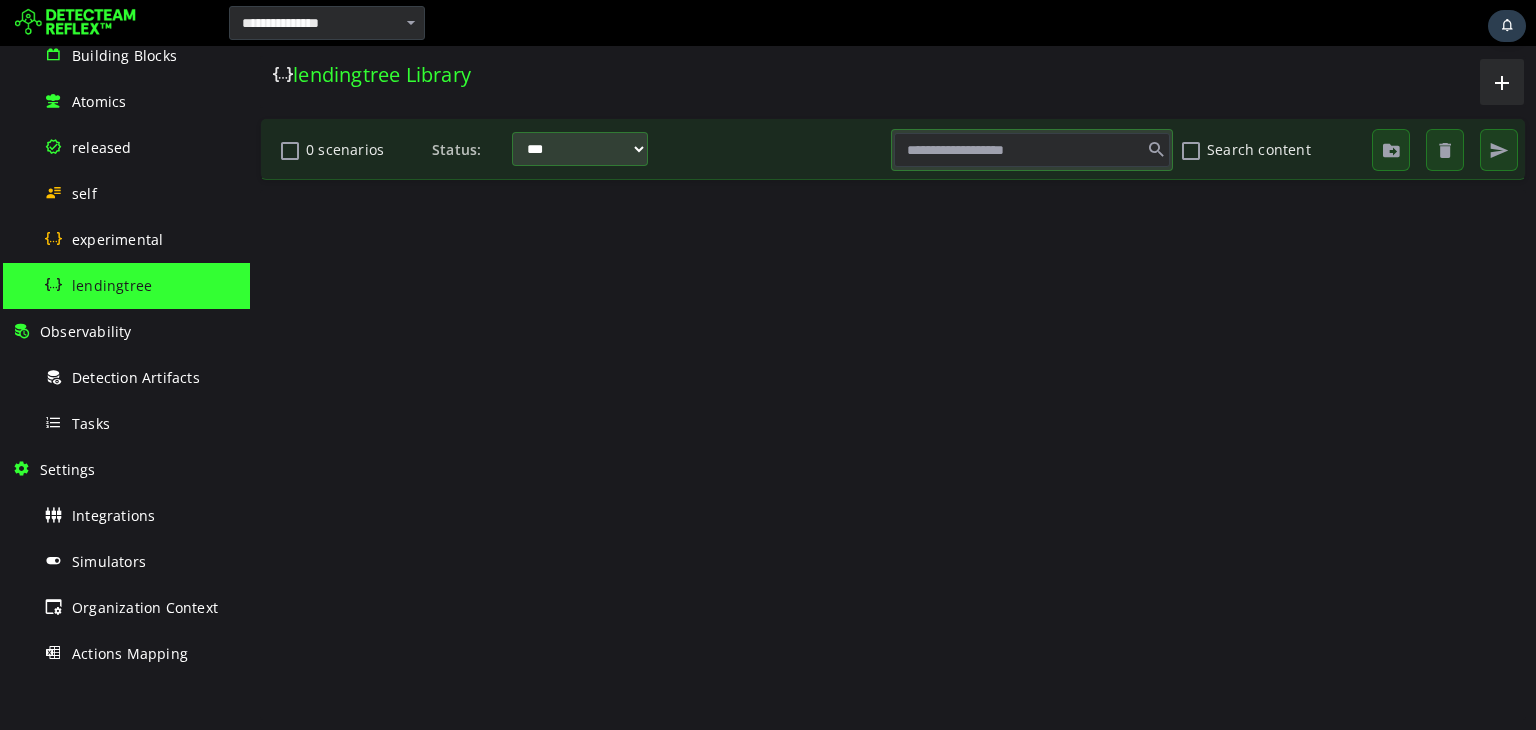 scroll, scrollTop: 0, scrollLeft: 0, axis: both 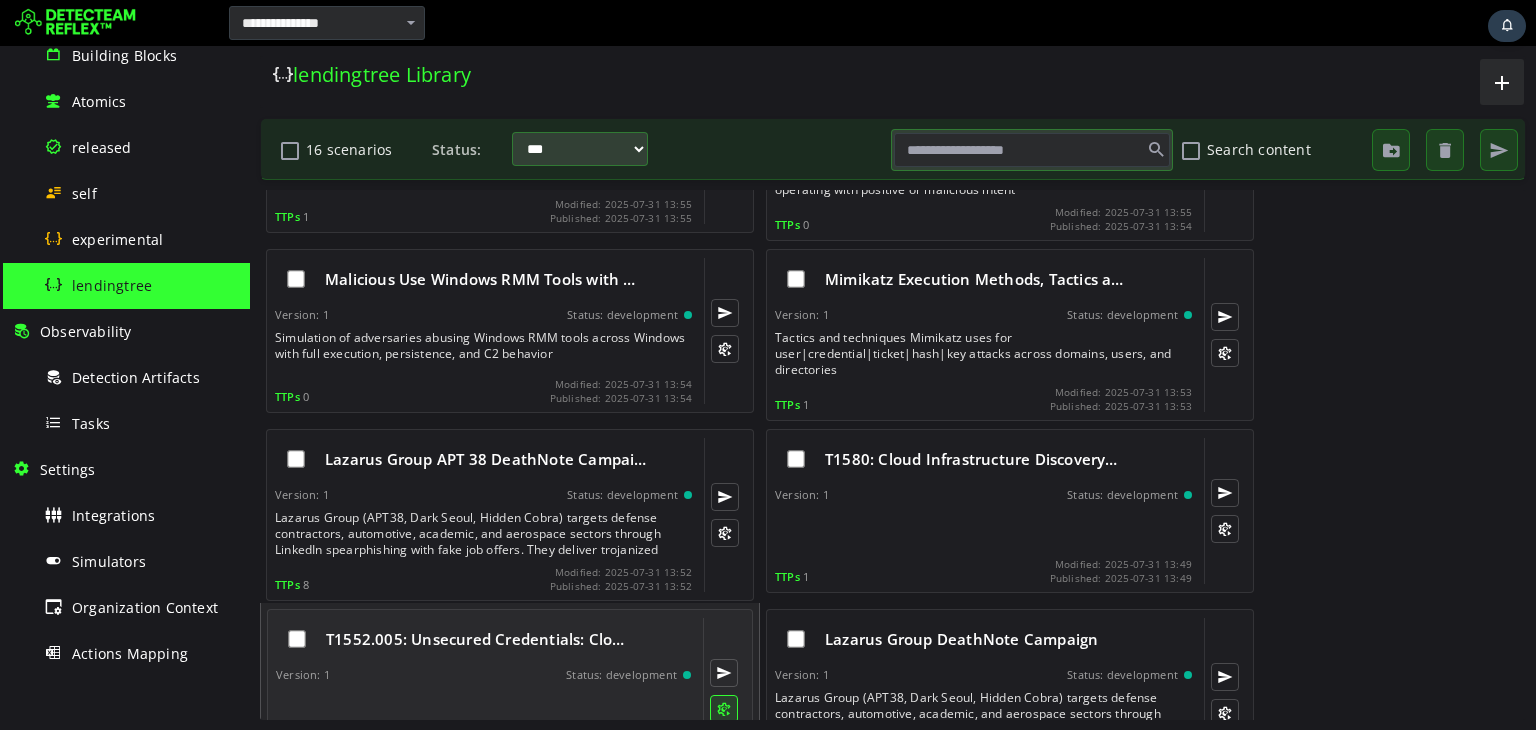 click at bounding box center (724, 709) 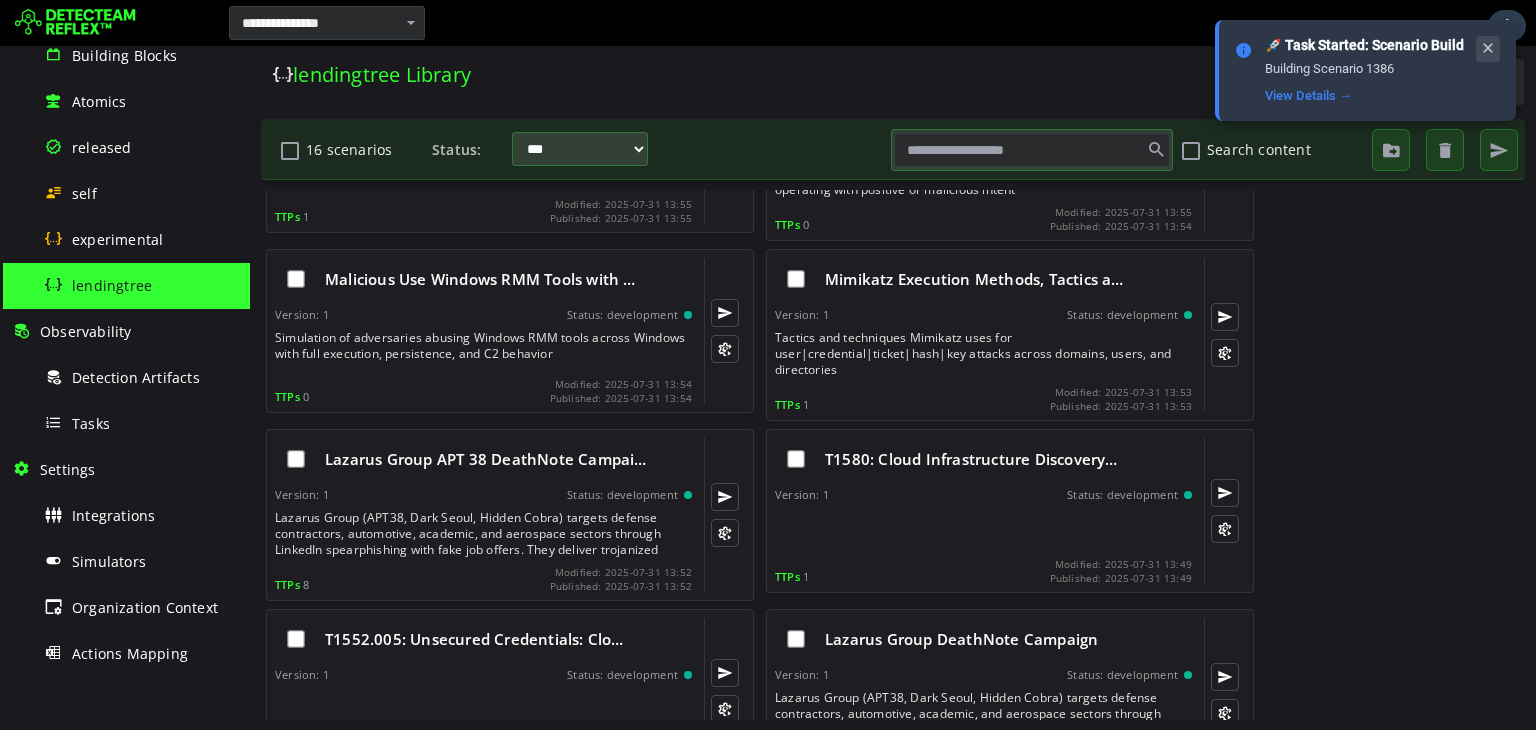 click at bounding box center (1488, 48) 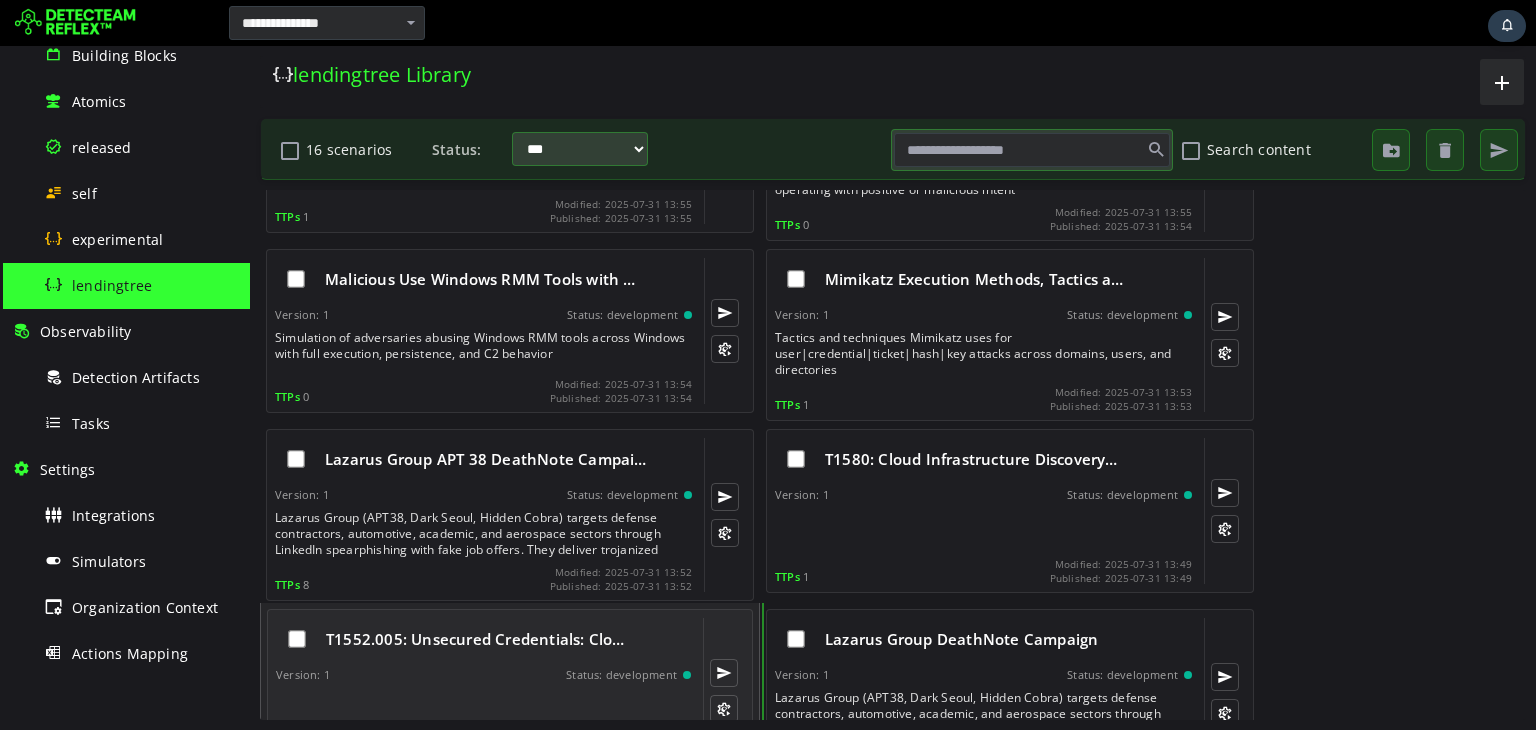 click on "T1552.005: Unsecured Credentials: Clo…" at bounding box center (483, 639) 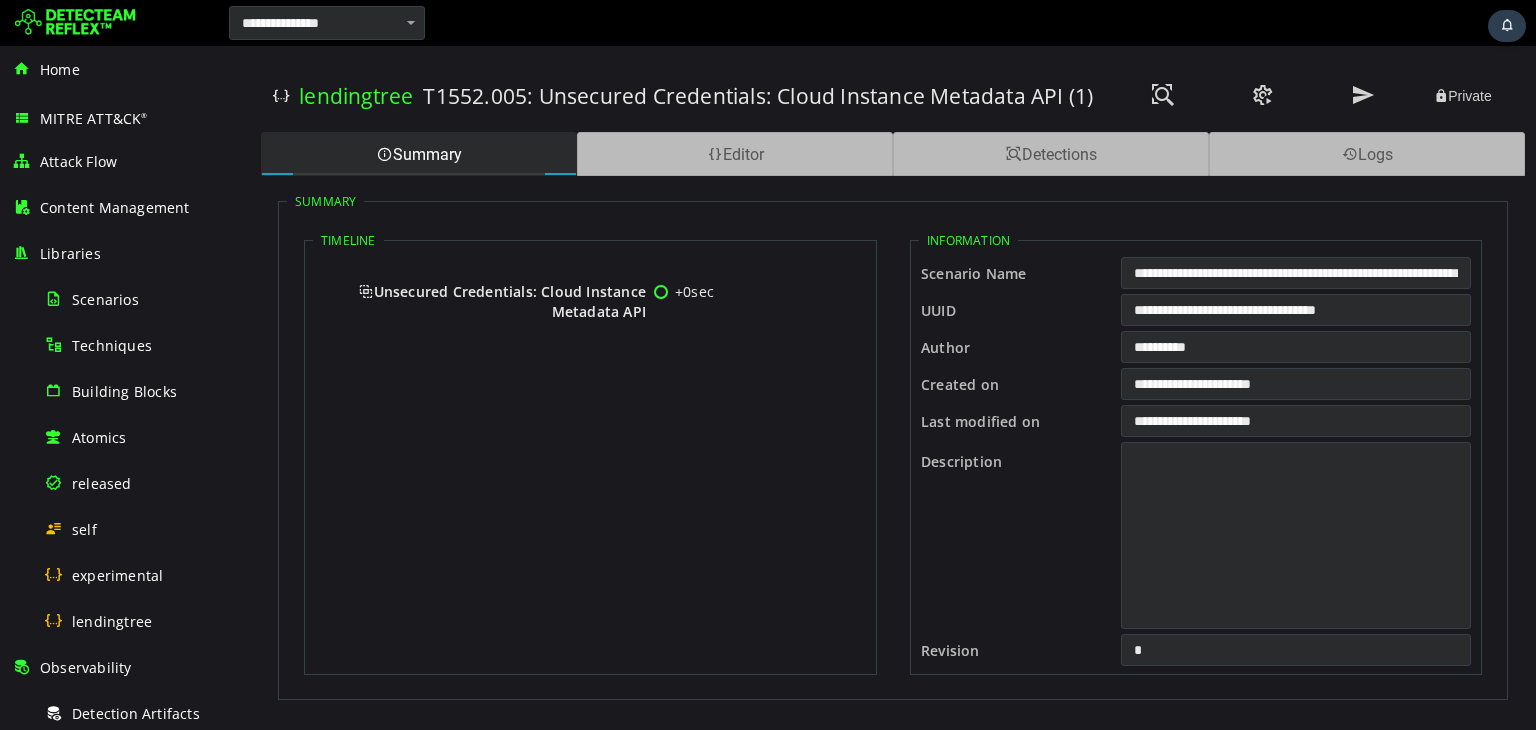 scroll, scrollTop: 0, scrollLeft: 0, axis: both 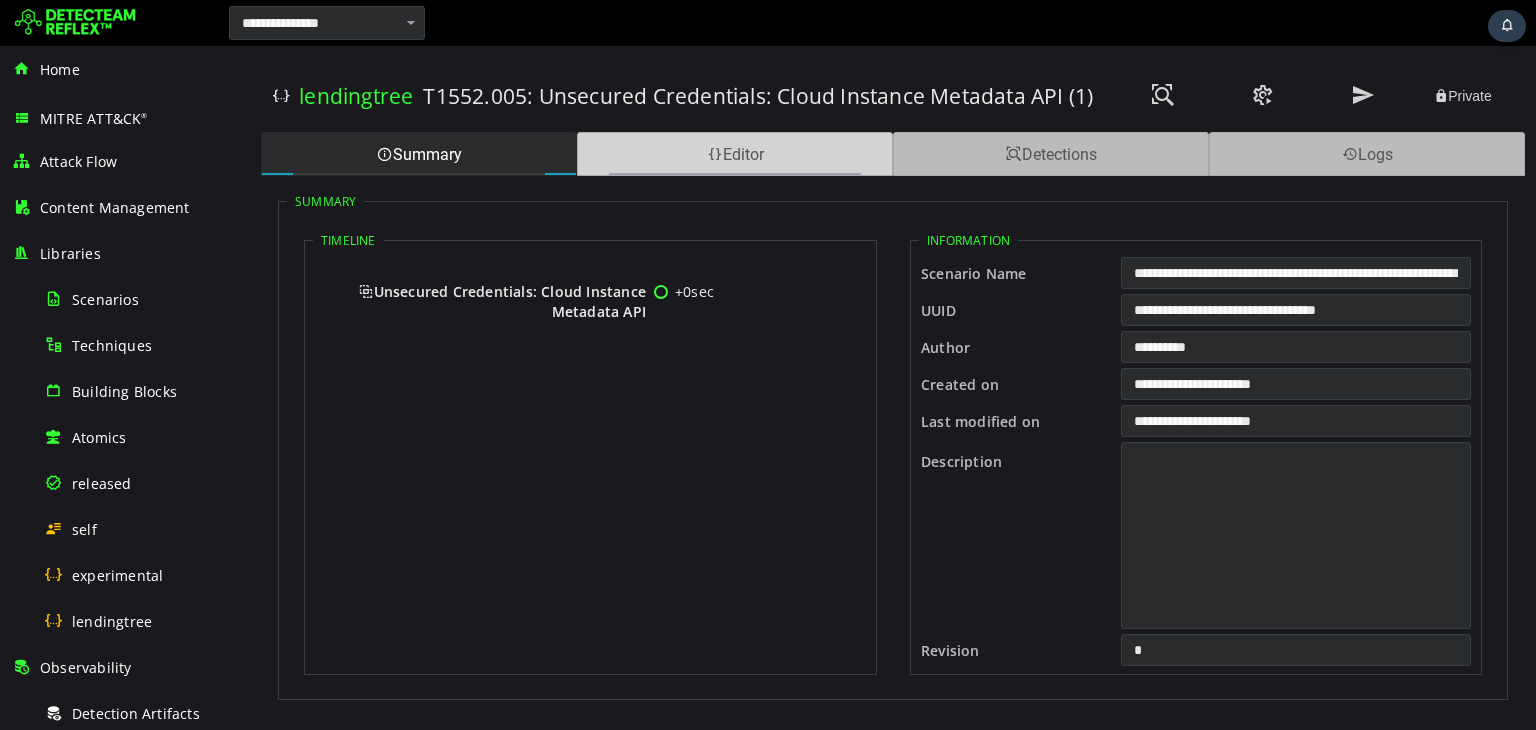 click on "Editor" at bounding box center (735, 154) 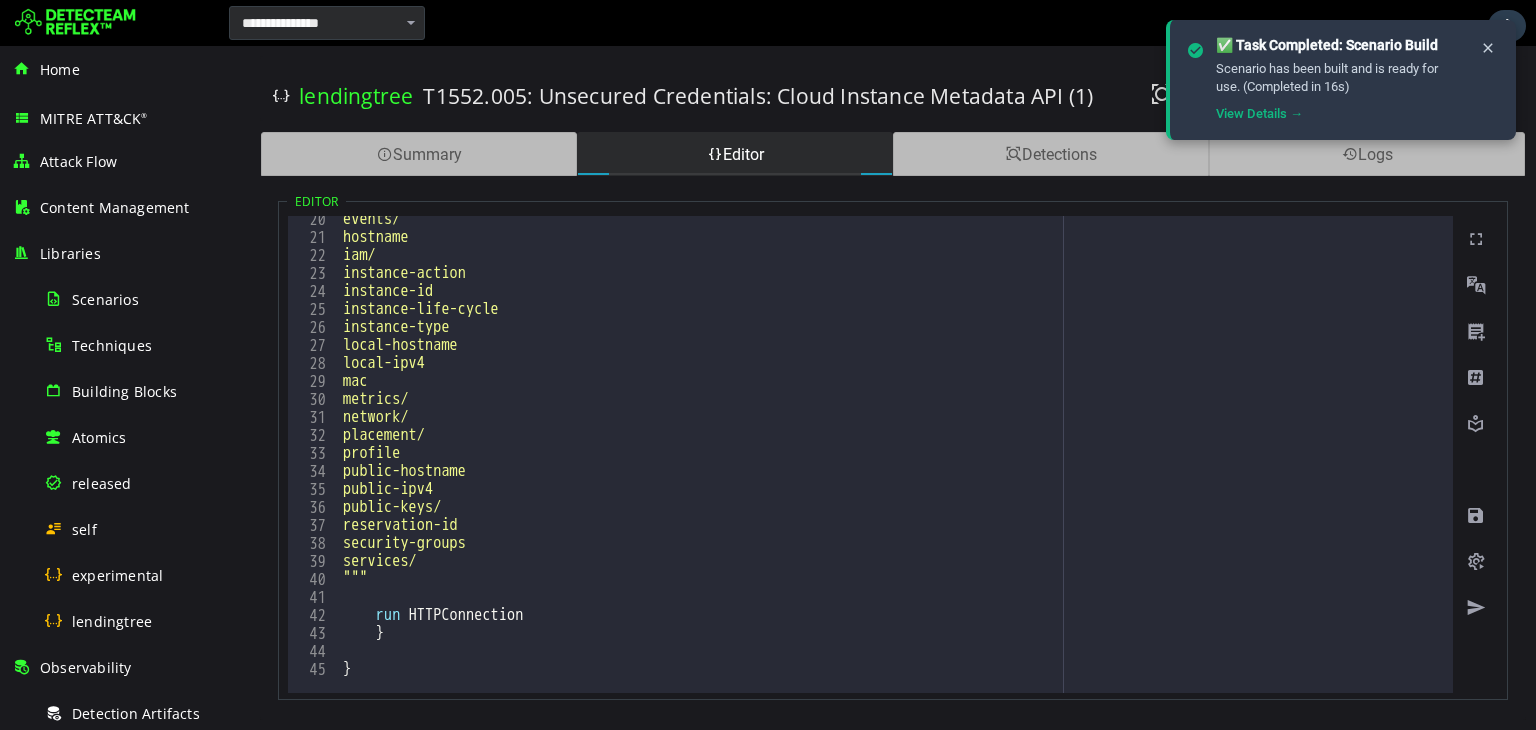 scroll, scrollTop: 348, scrollLeft: 0, axis: vertical 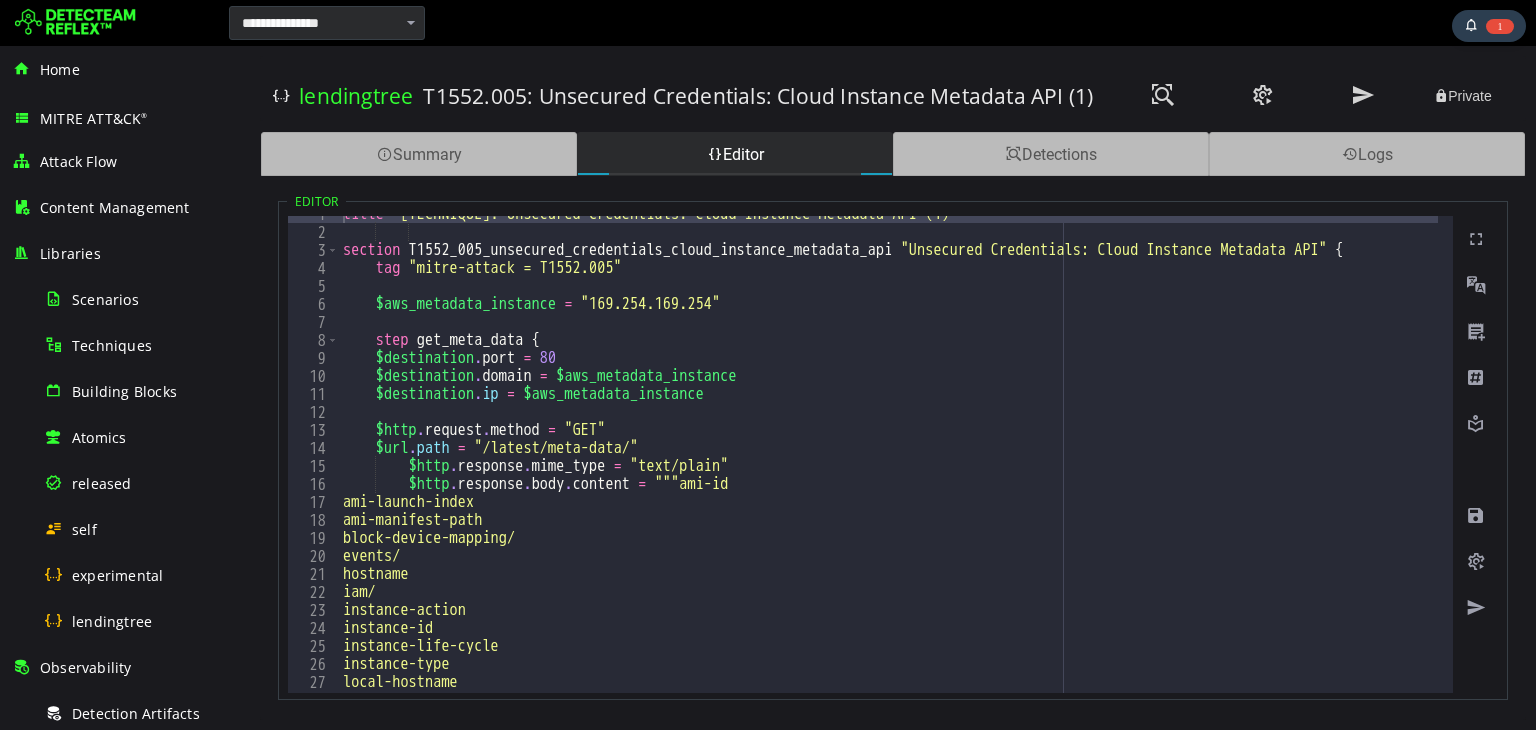 type on "**********" 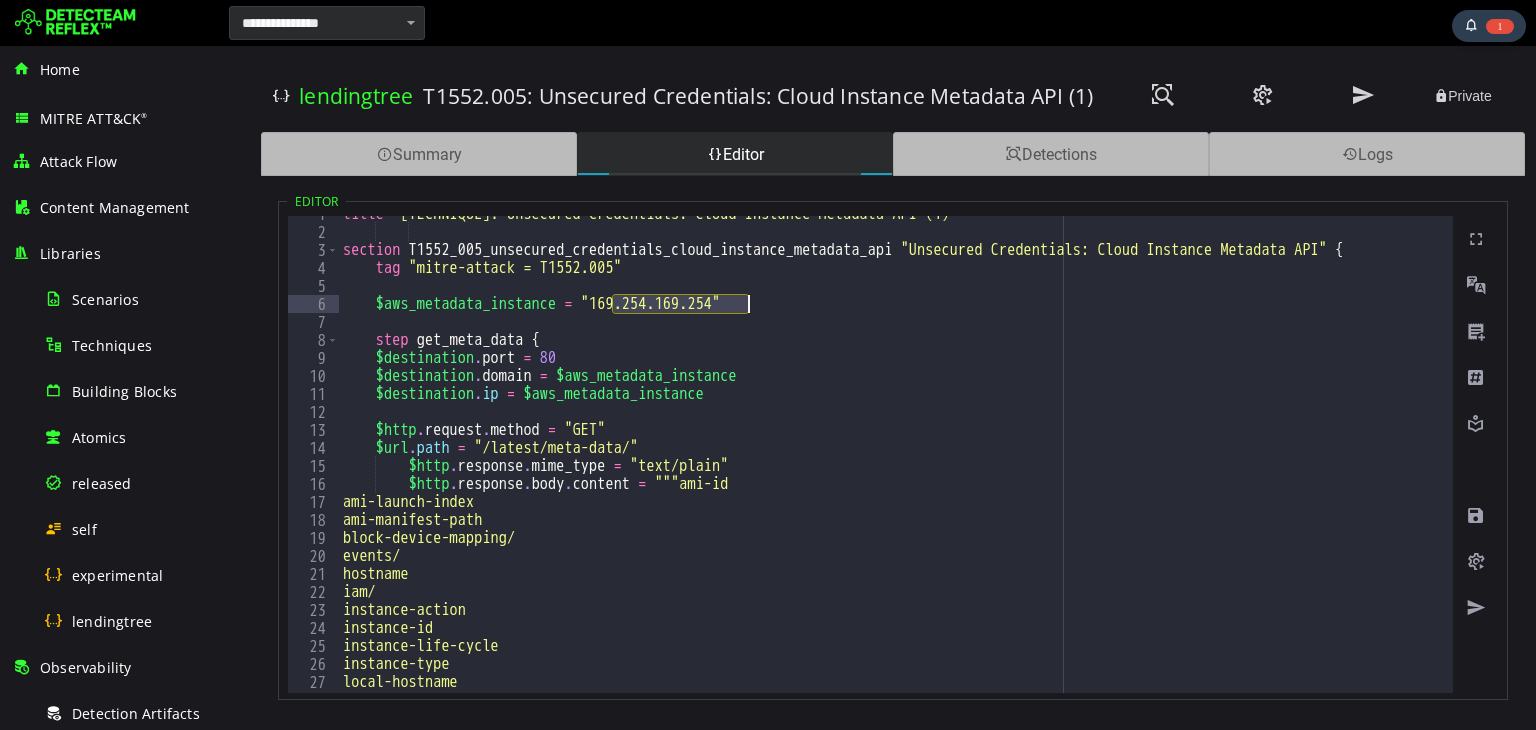 drag, startPoint x: 613, startPoint y: 299, endPoint x: 747, endPoint y: 301, distance: 134.01492 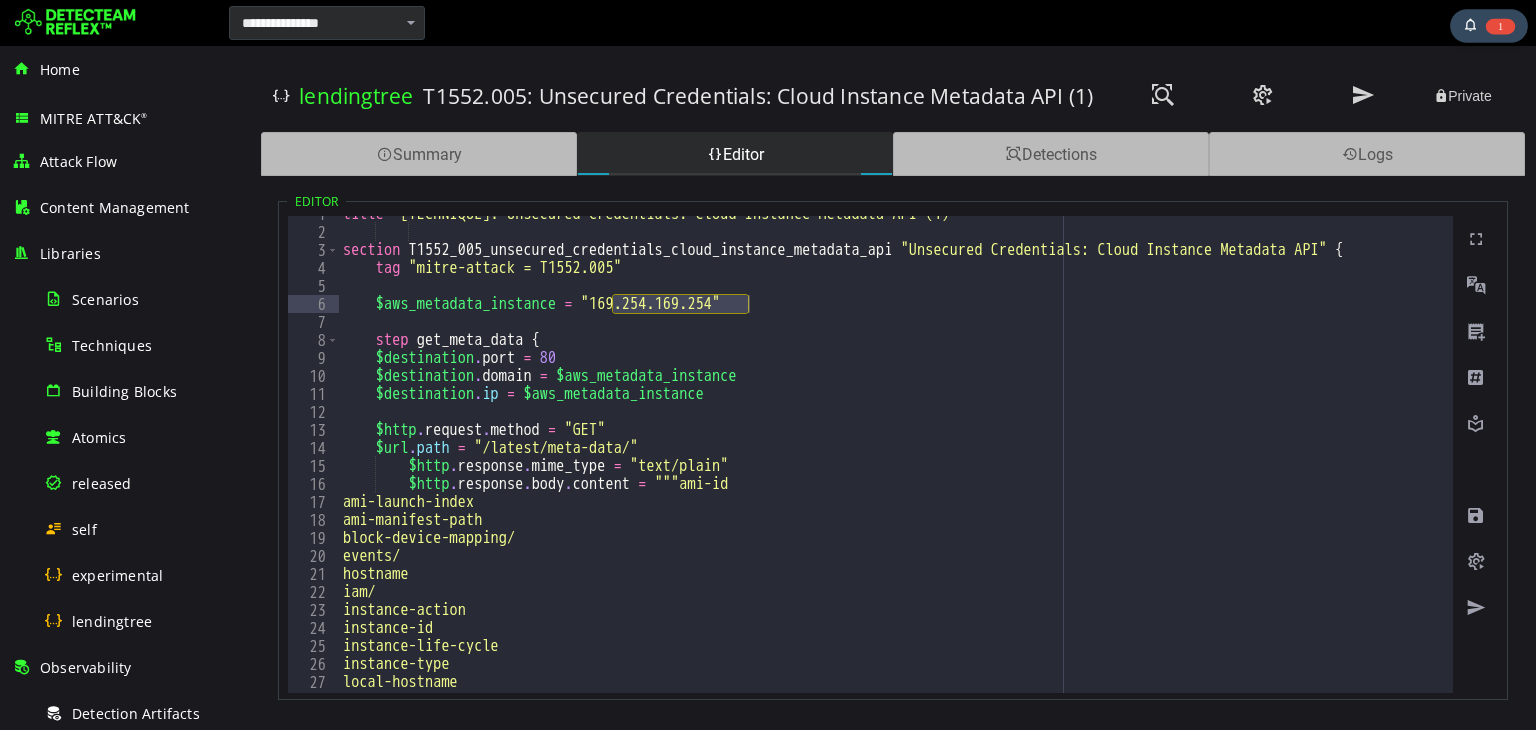 click at bounding box center [1470, 26] 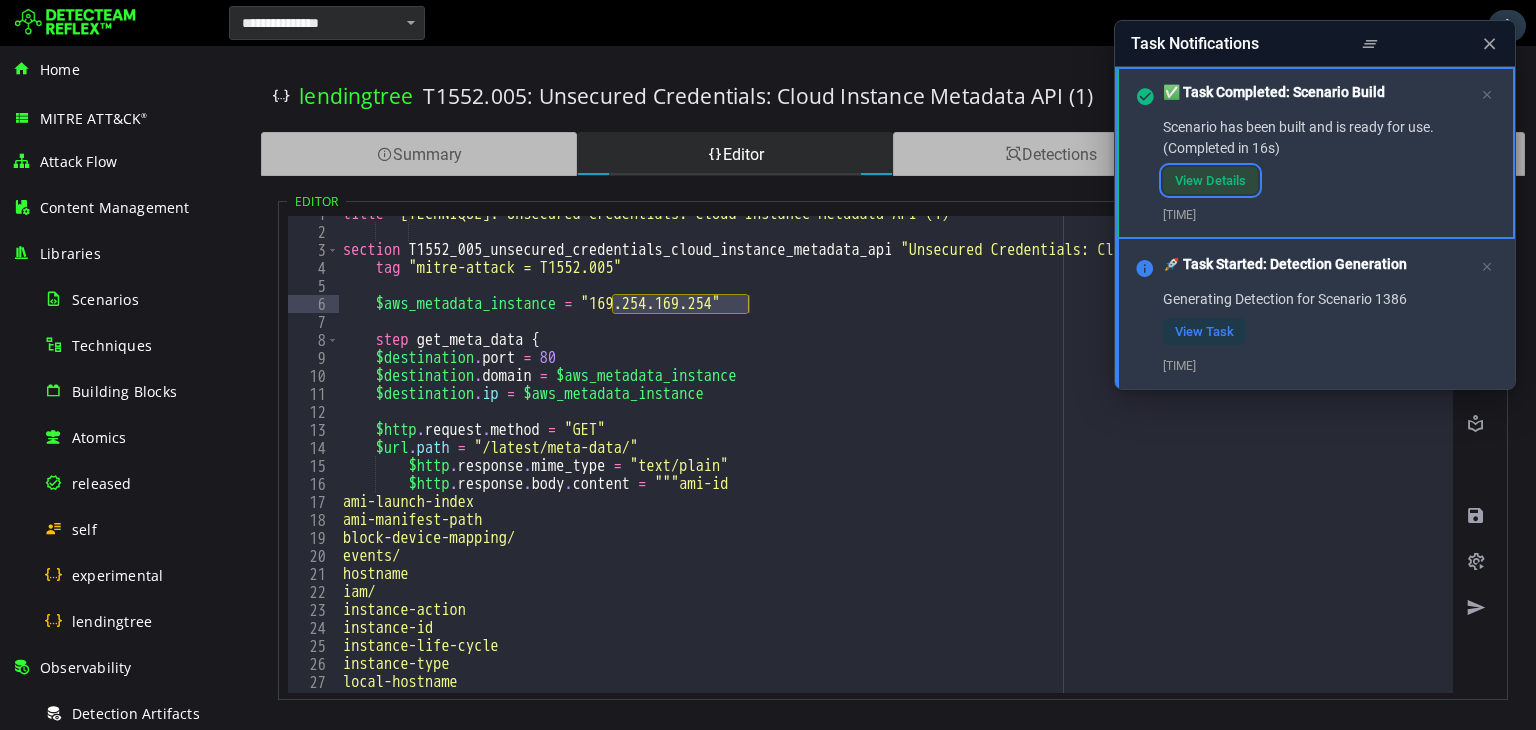 click on "View Details" at bounding box center (1210, 180) 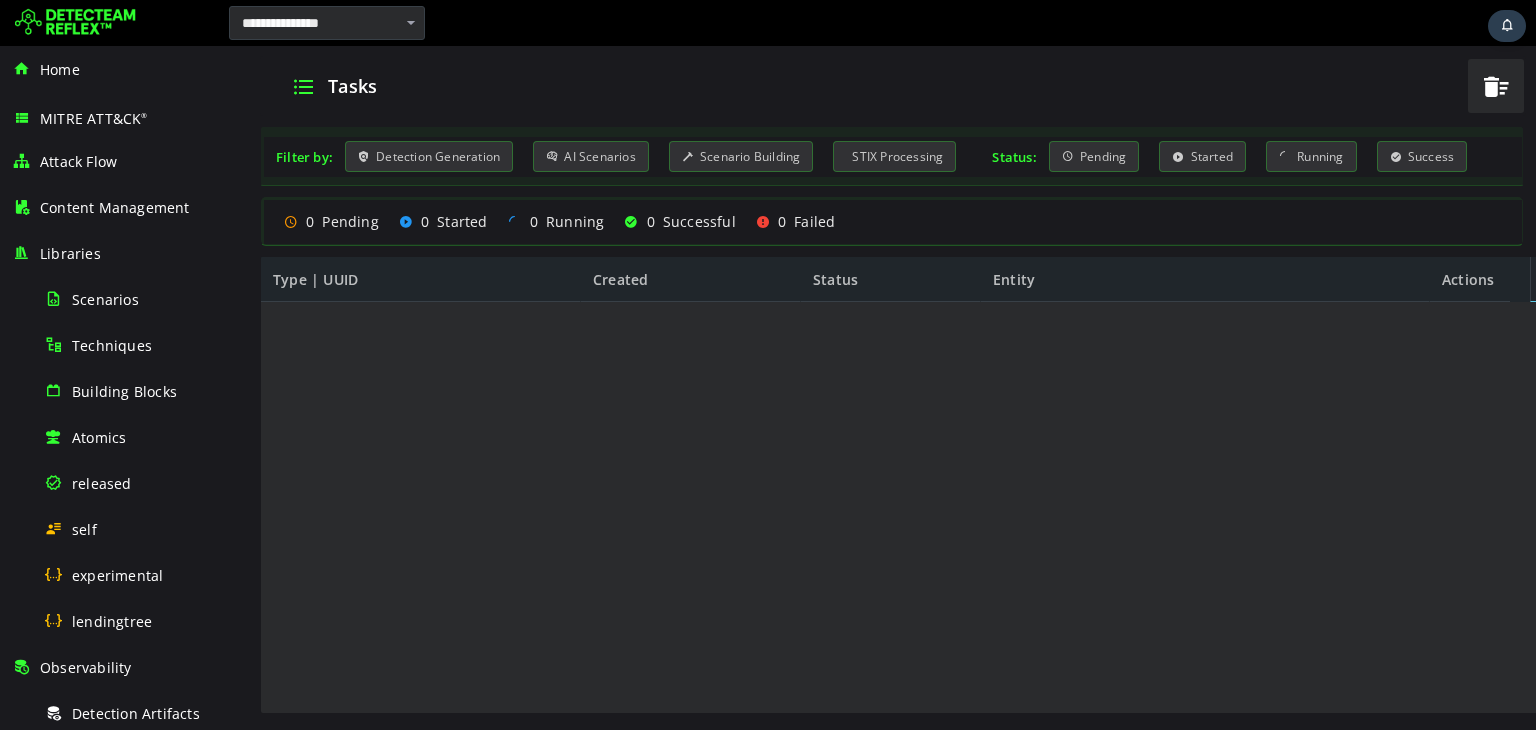 scroll, scrollTop: 0, scrollLeft: 0, axis: both 